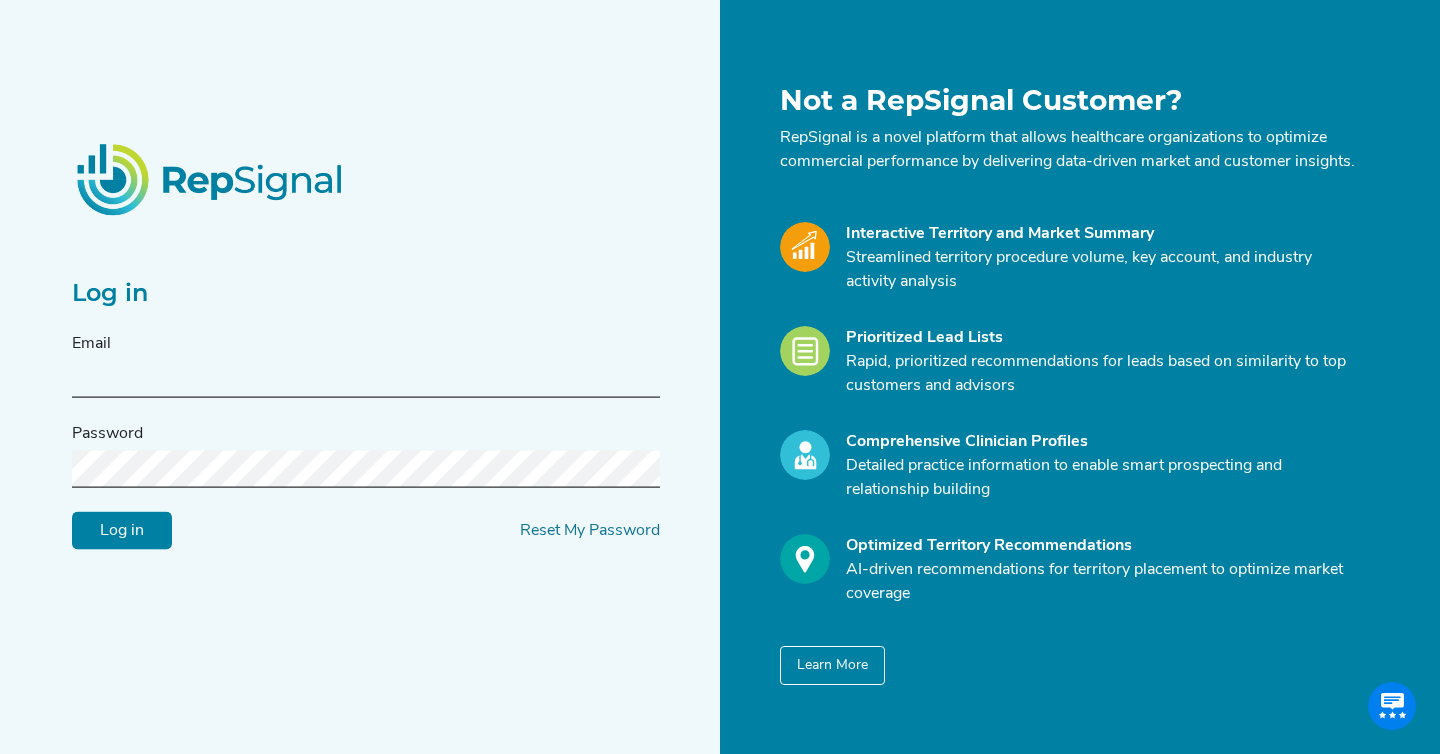scroll, scrollTop: 0, scrollLeft: 0, axis: both 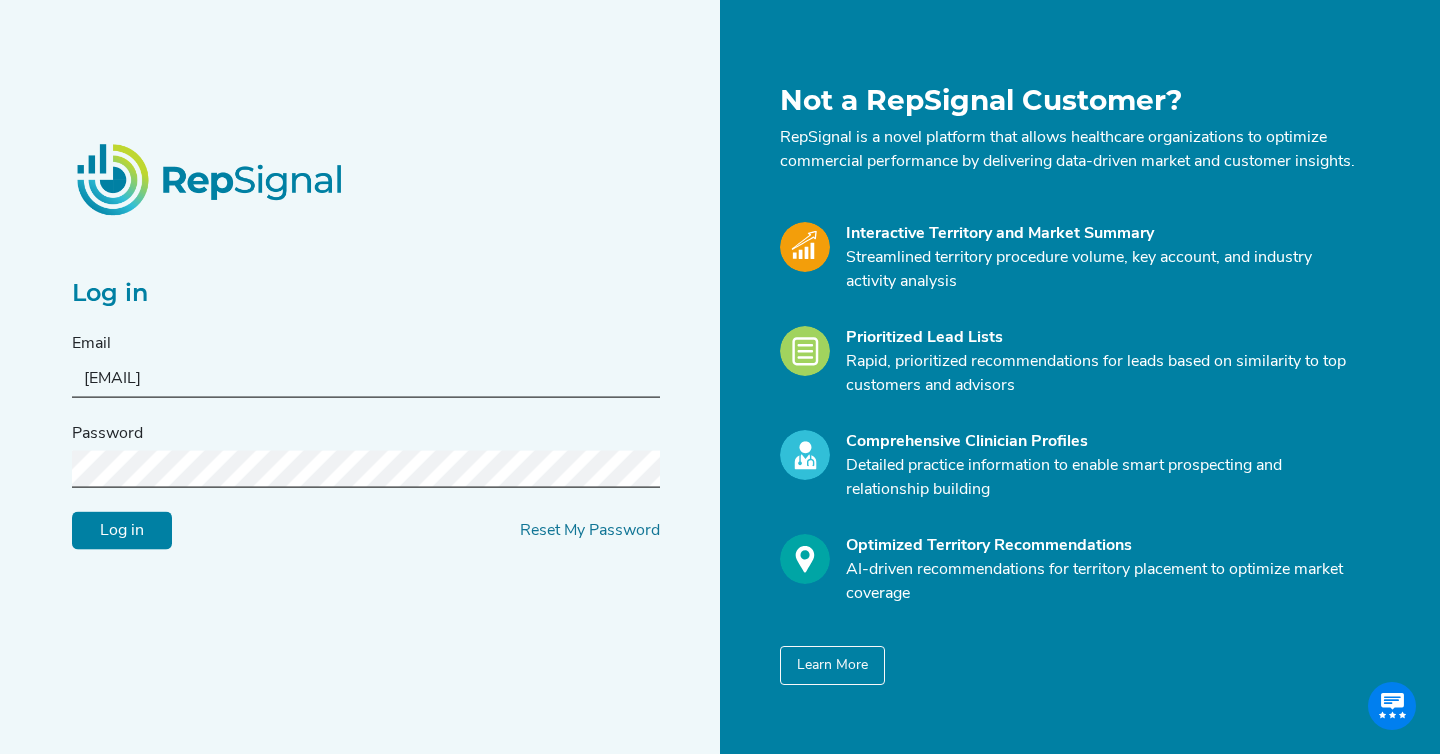 click on "Log in" at bounding box center (122, 531) 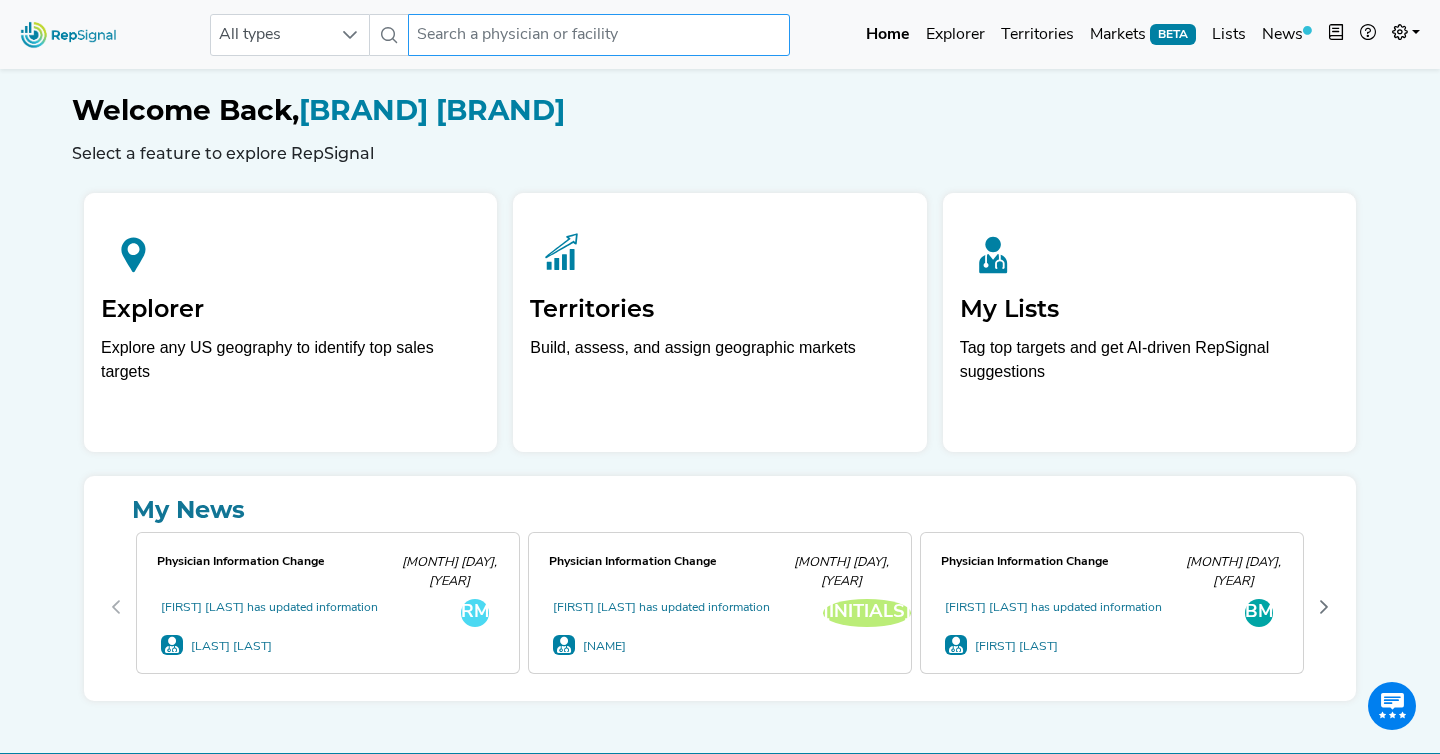 click at bounding box center [599, 35] 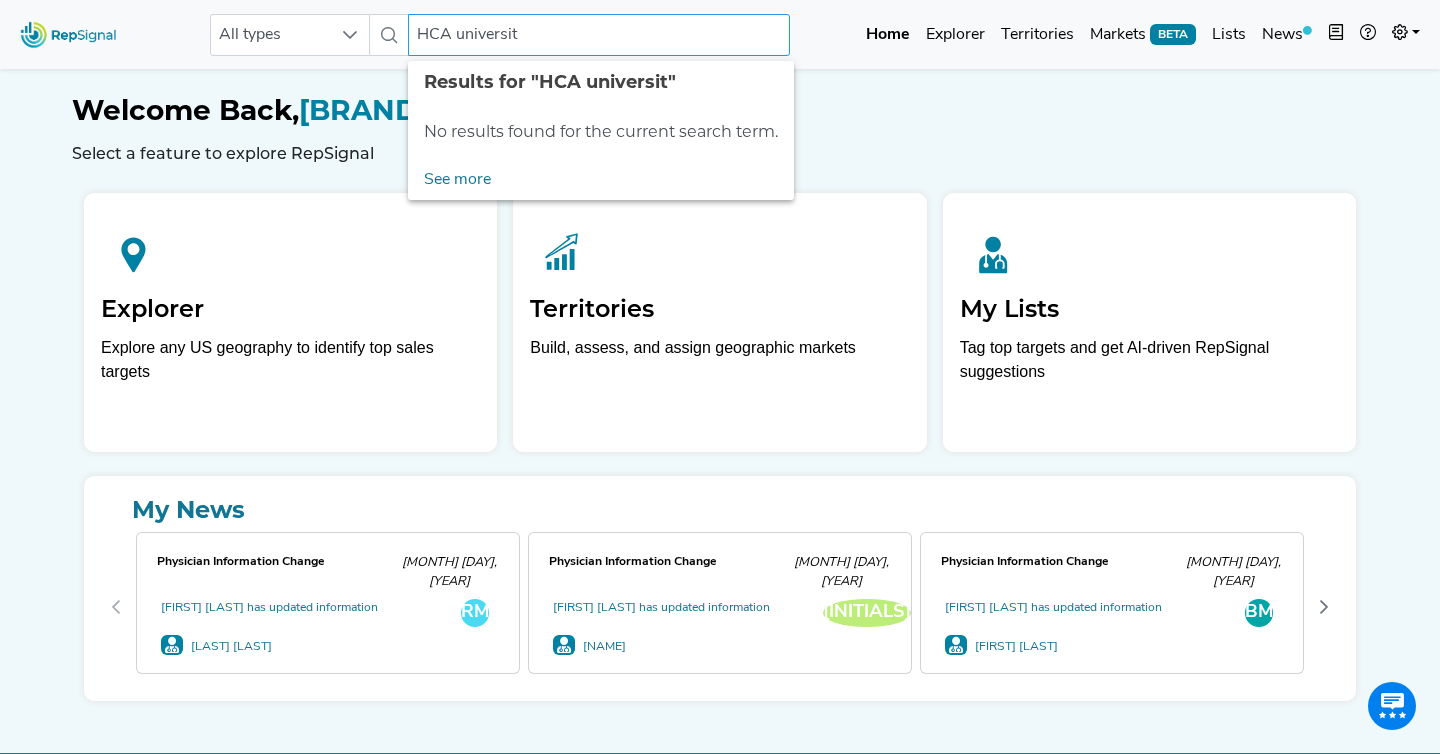 type on "HCA university" 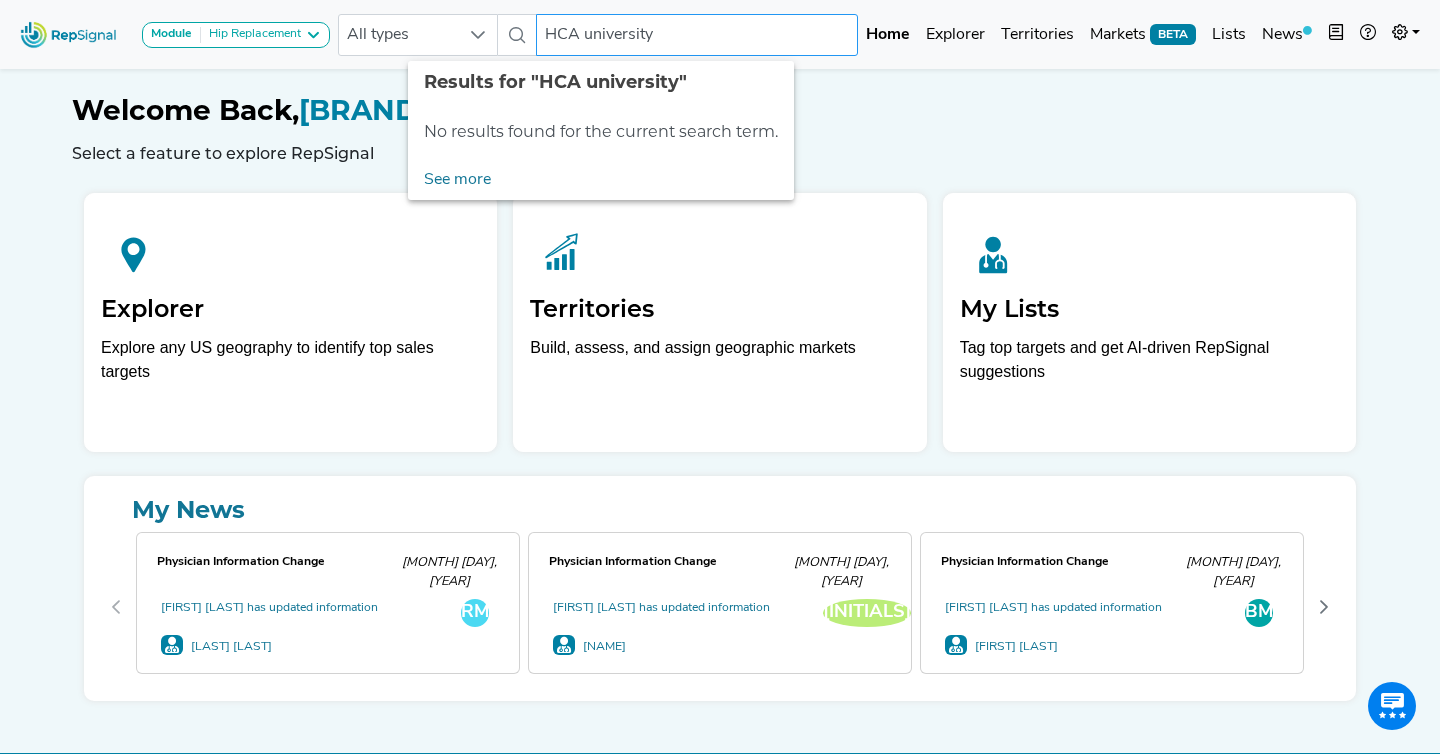 click on "HCA university" at bounding box center (697, 35) 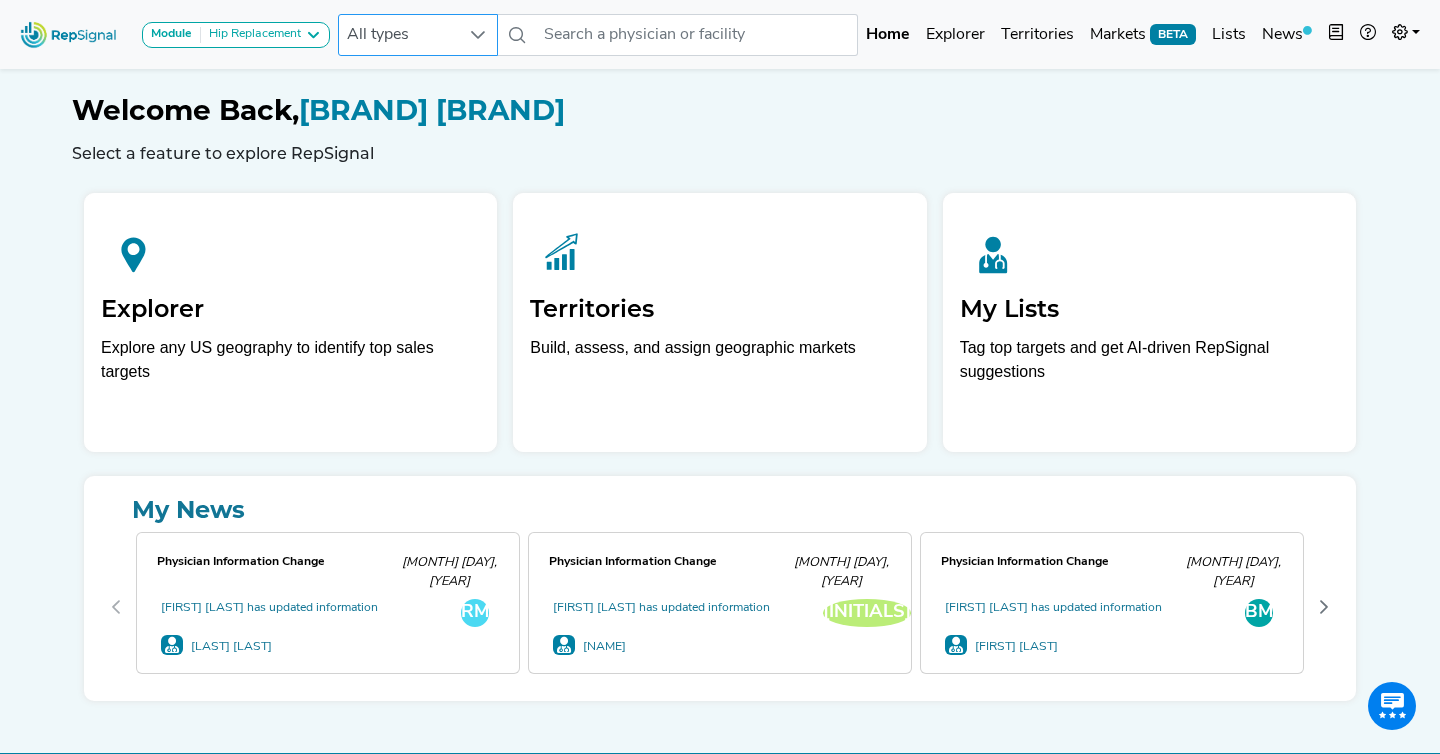 click on "All types" at bounding box center [399, 35] 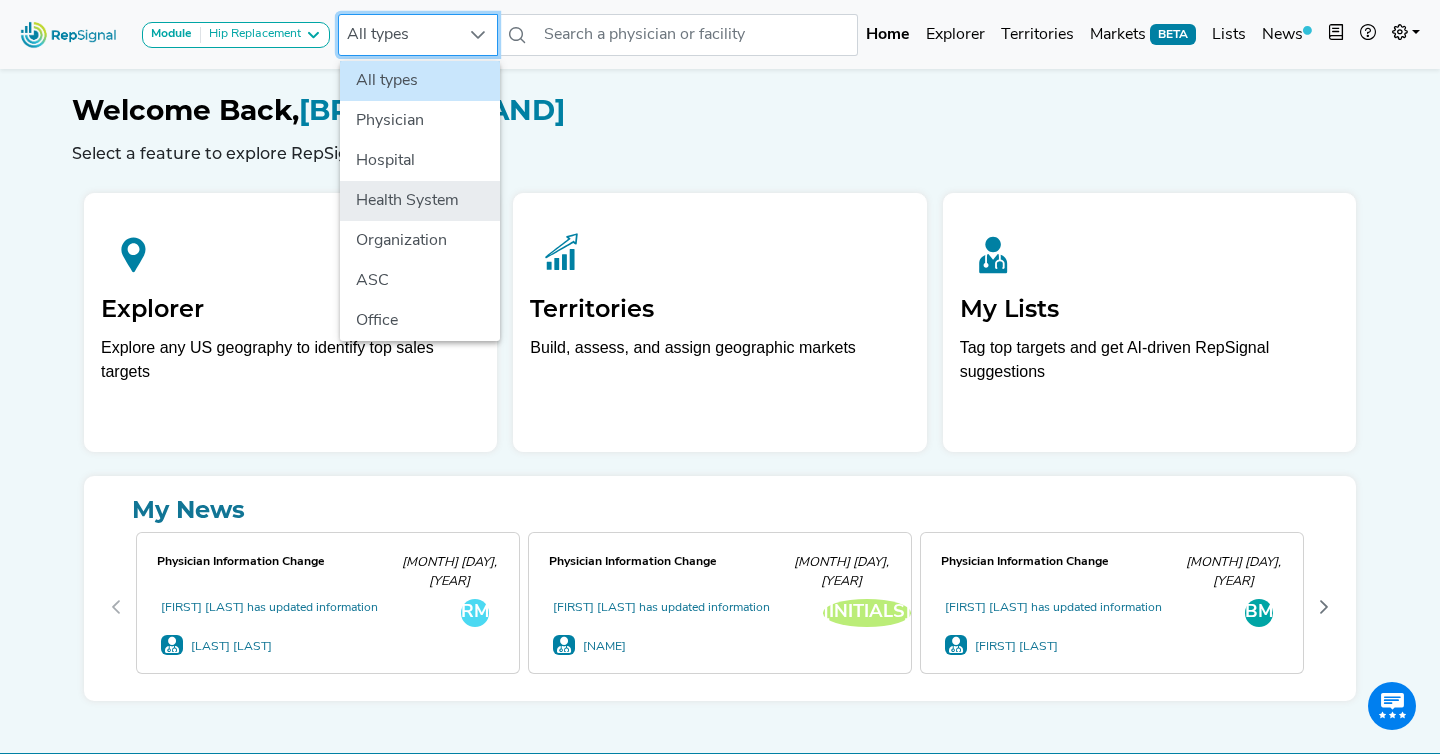 click on "Health System" 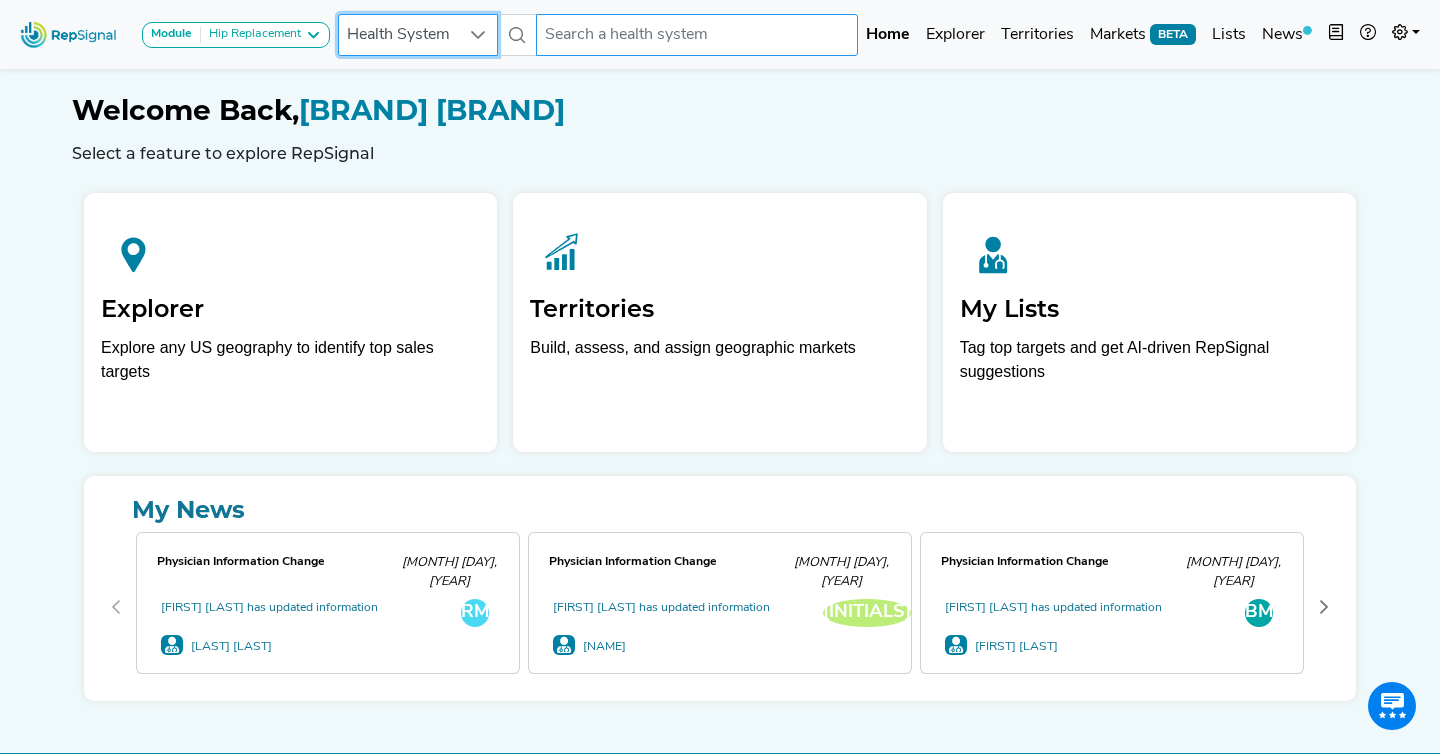 click at bounding box center [697, 35] 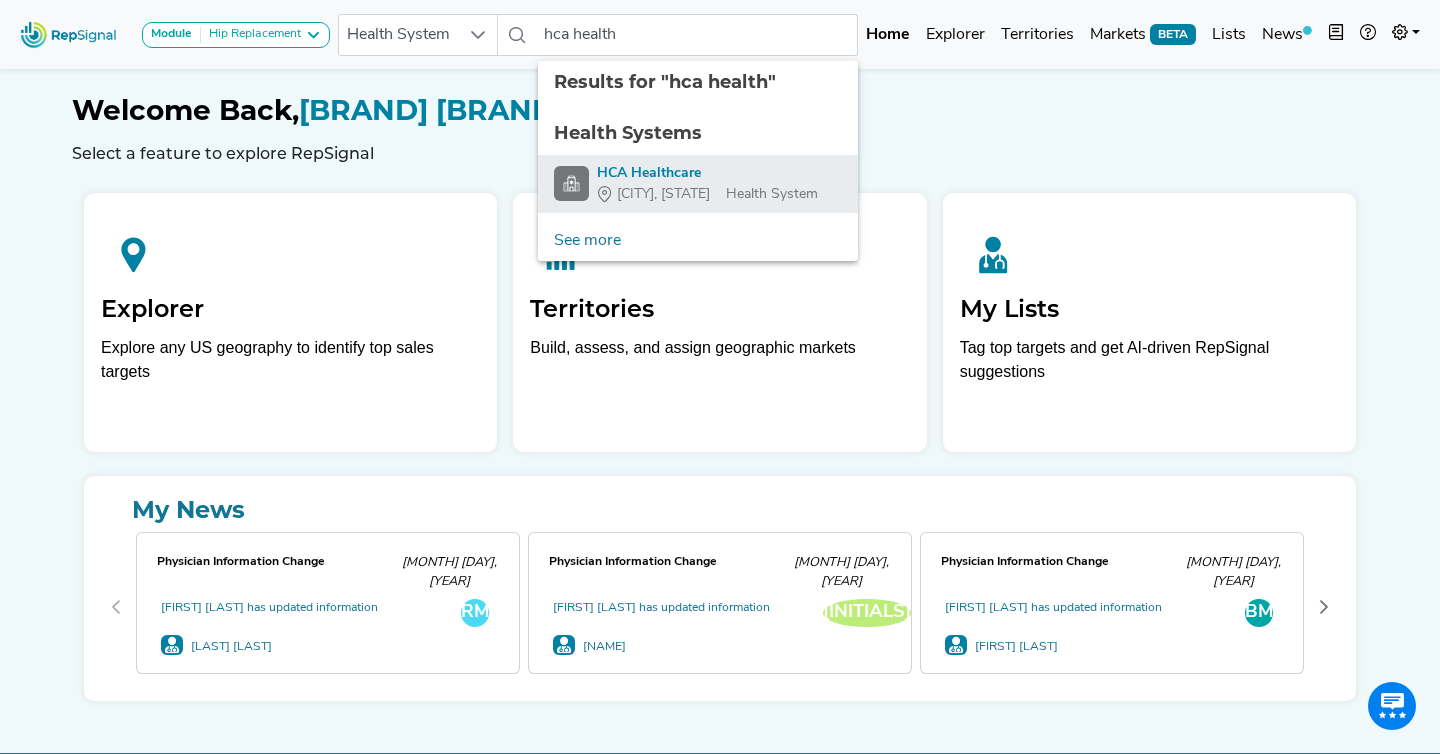 click on "HCA Healthcare" at bounding box center [707, 173] 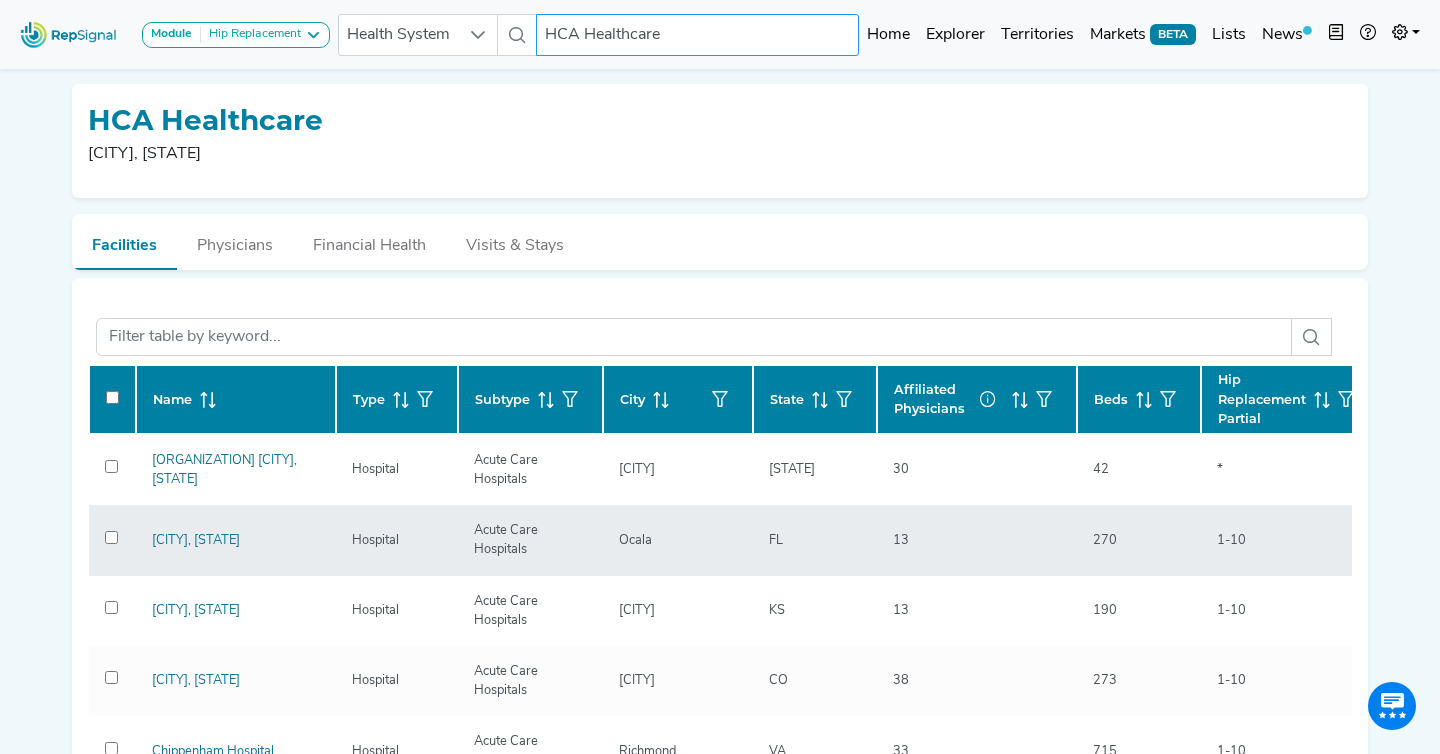 scroll, scrollTop: 394, scrollLeft: 0, axis: vertical 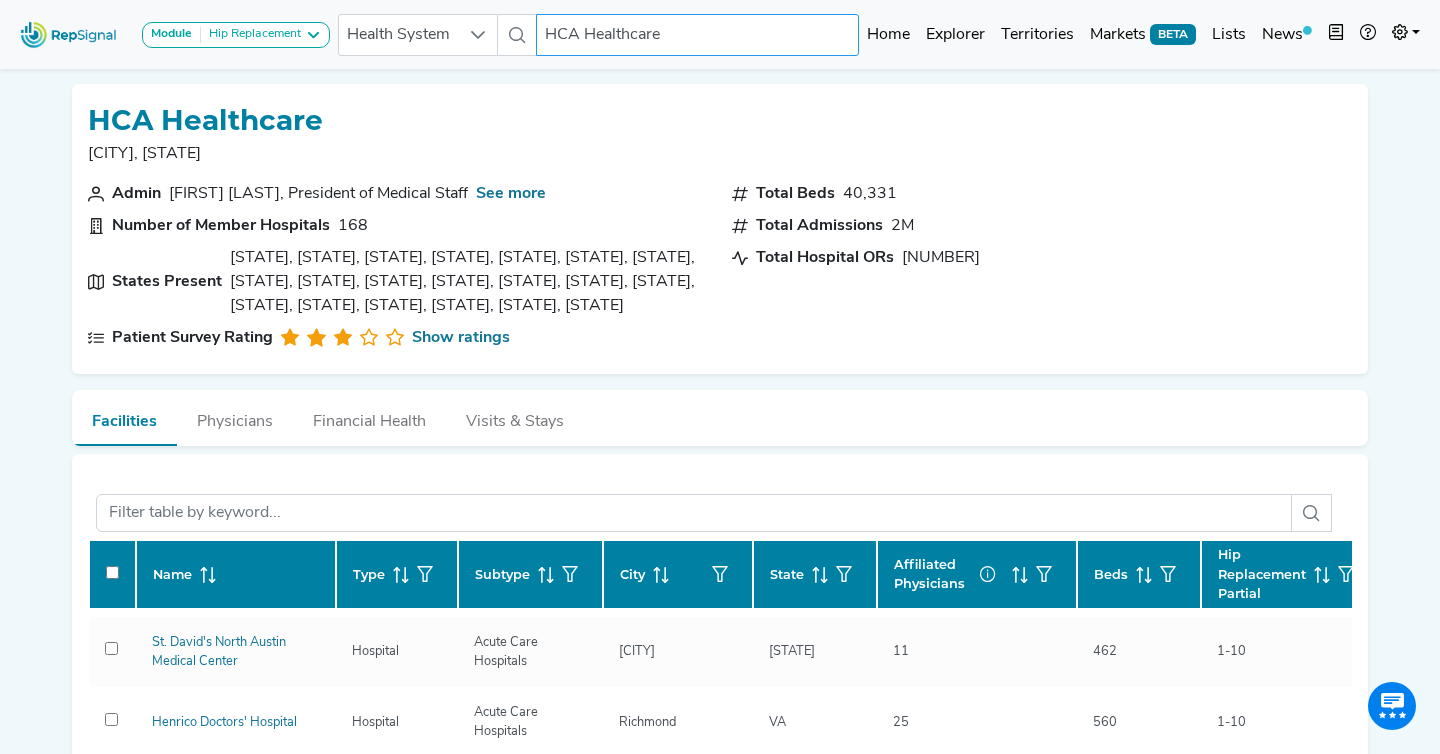click on "HCA Healthcare" at bounding box center (698, 35) 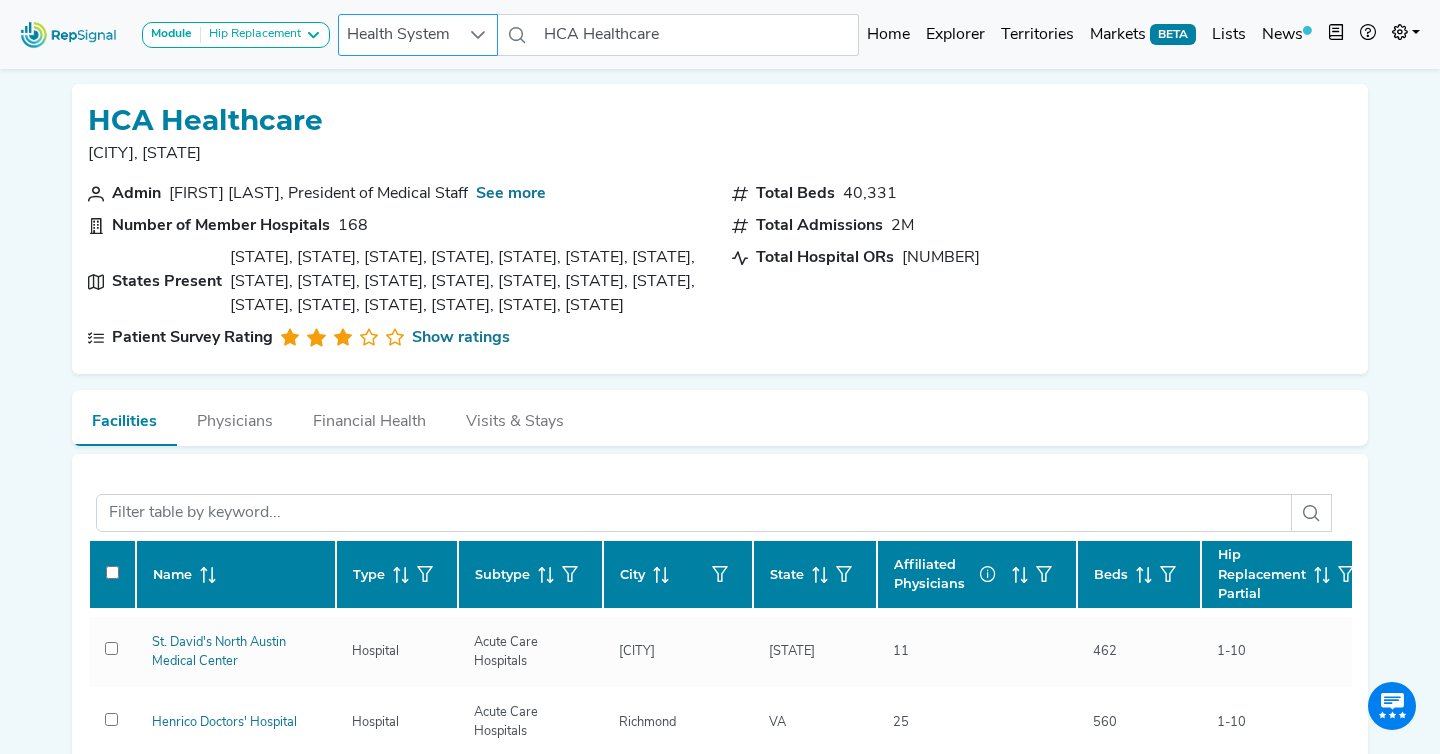 click at bounding box center [478, 35] 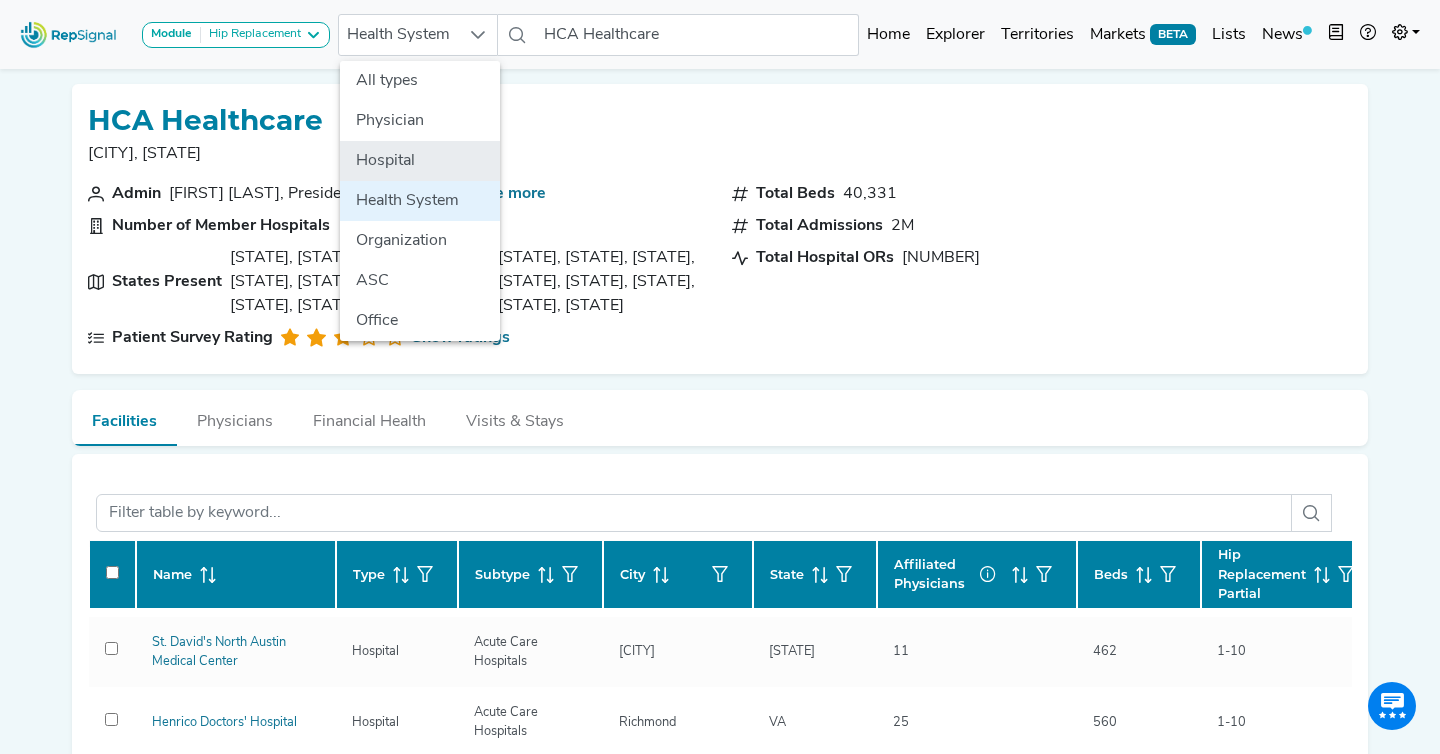 click on "Hospital" 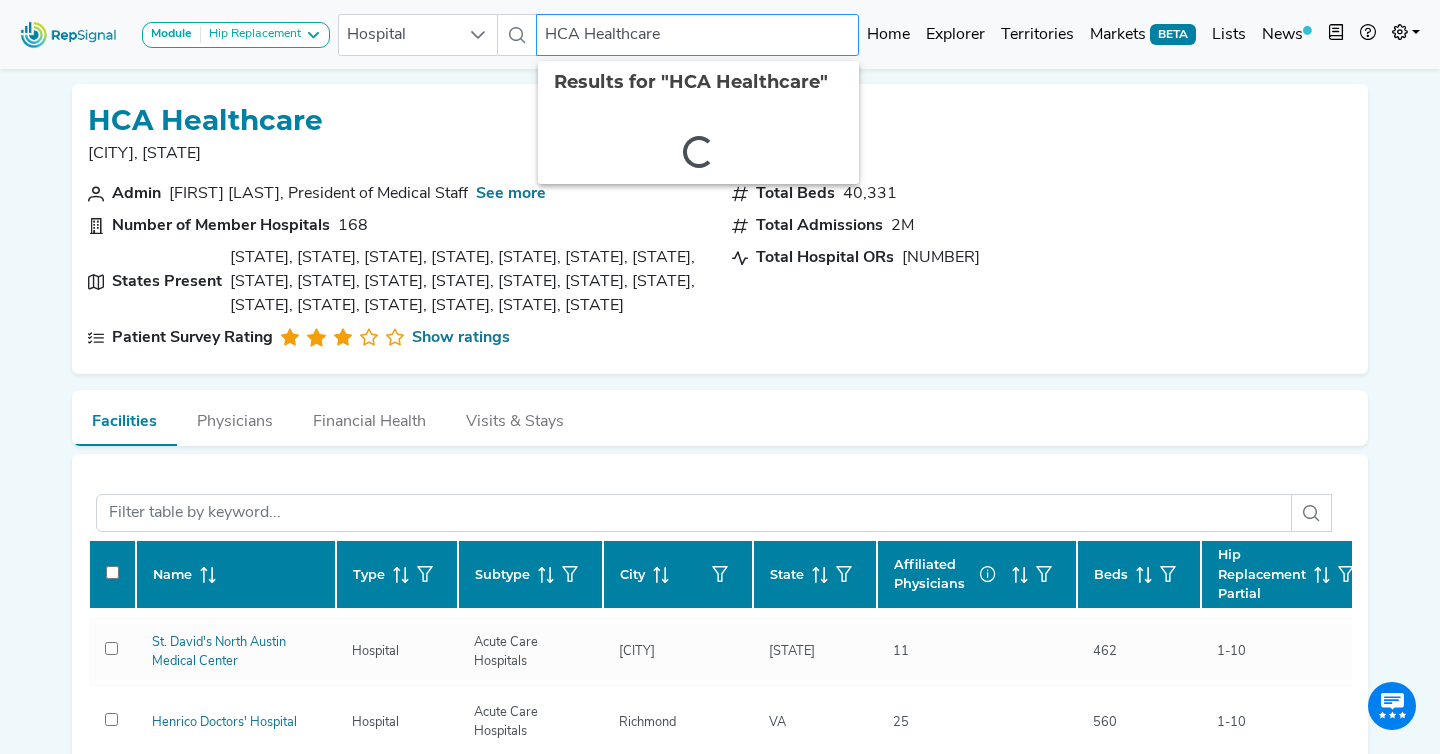 click on "HCA Healthcare" at bounding box center [698, 35] 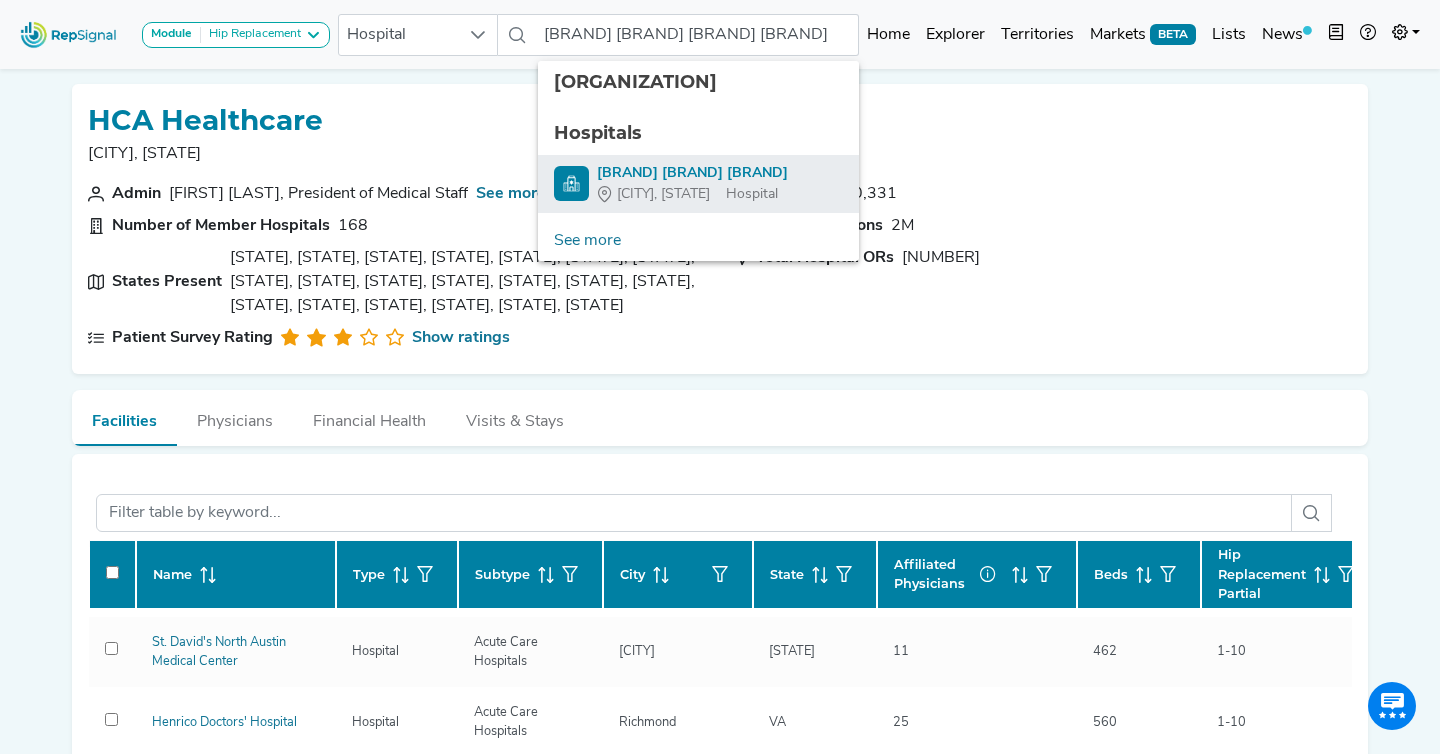 click on "[BRAND] [BRAND] [BRAND]" at bounding box center [692, 173] 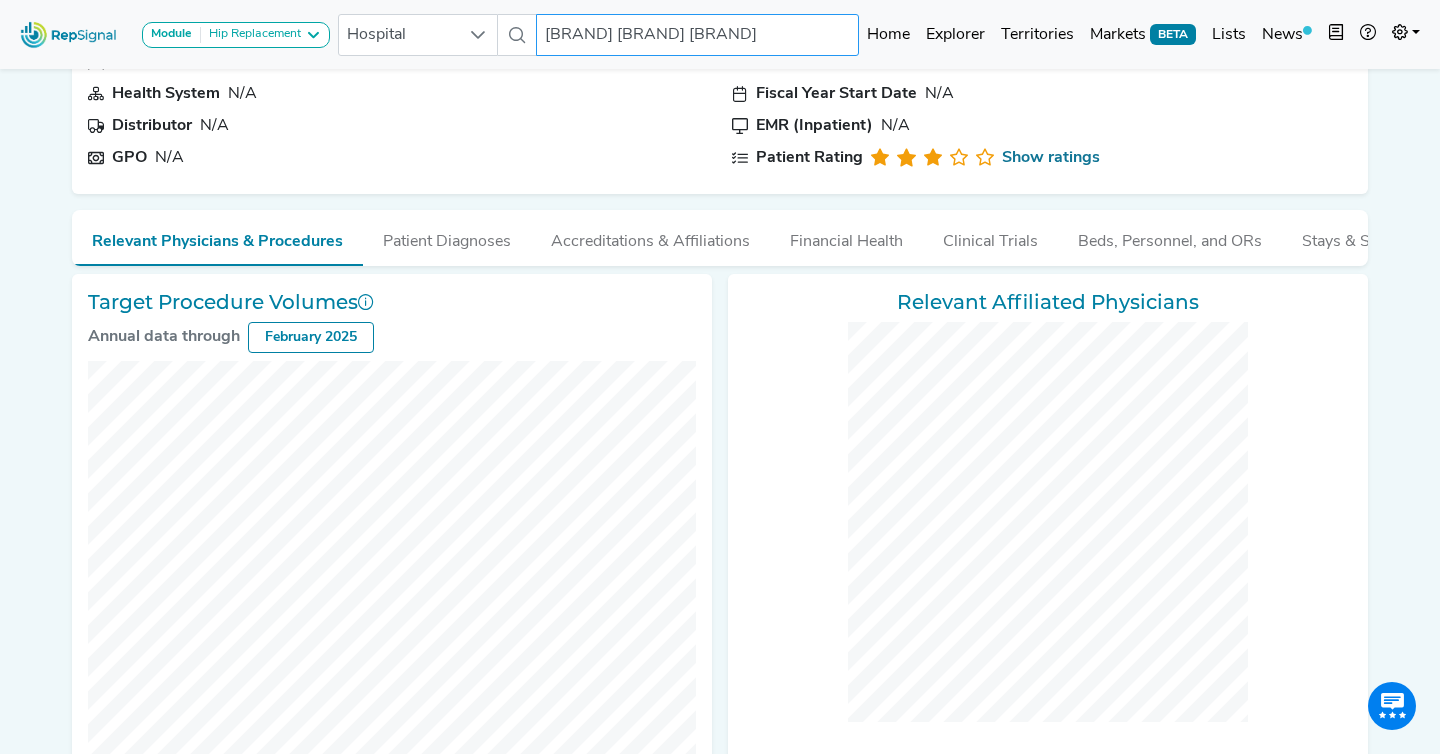 scroll, scrollTop: 76, scrollLeft: 0, axis: vertical 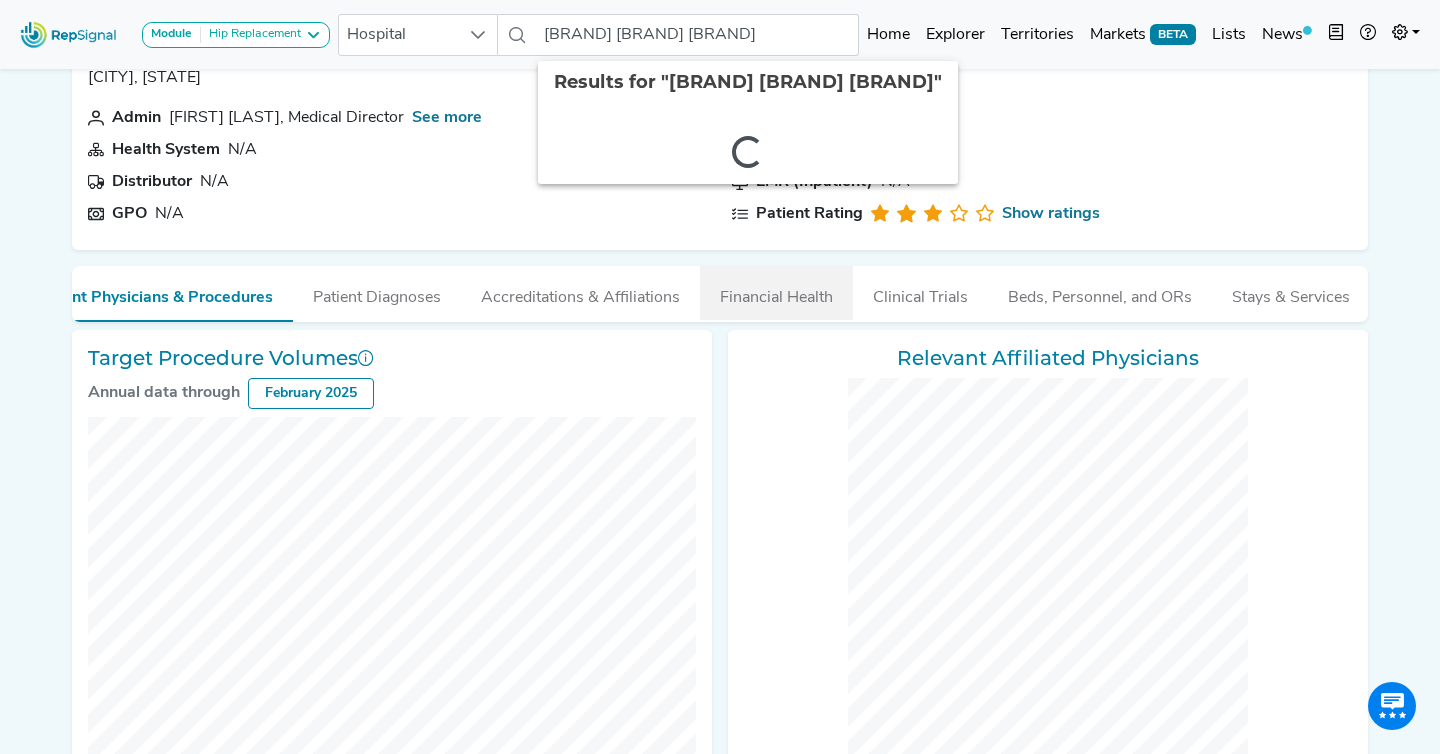 click on "Financial Health" at bounding box center (776, 293) 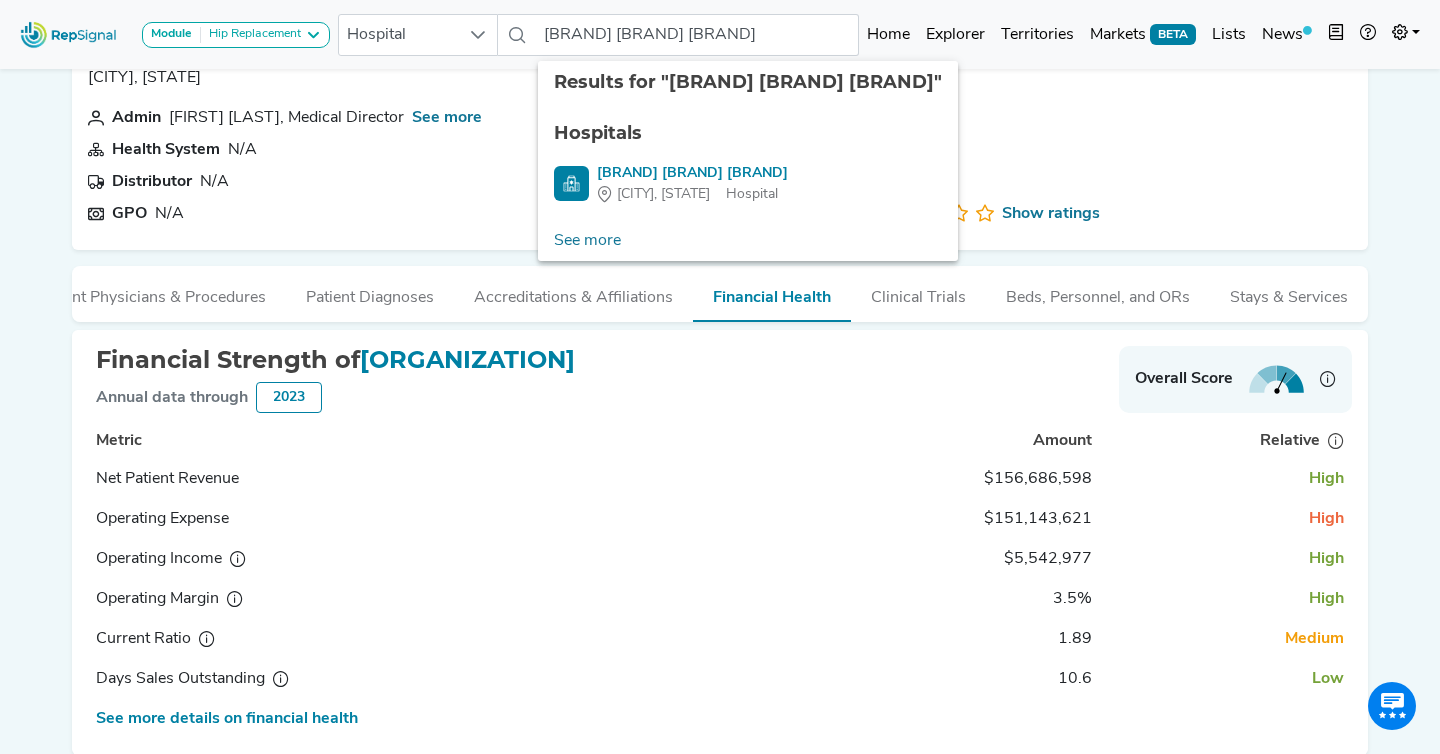 scroll, scrollTop: 0, scrollLeft: 67, axis: horizontal 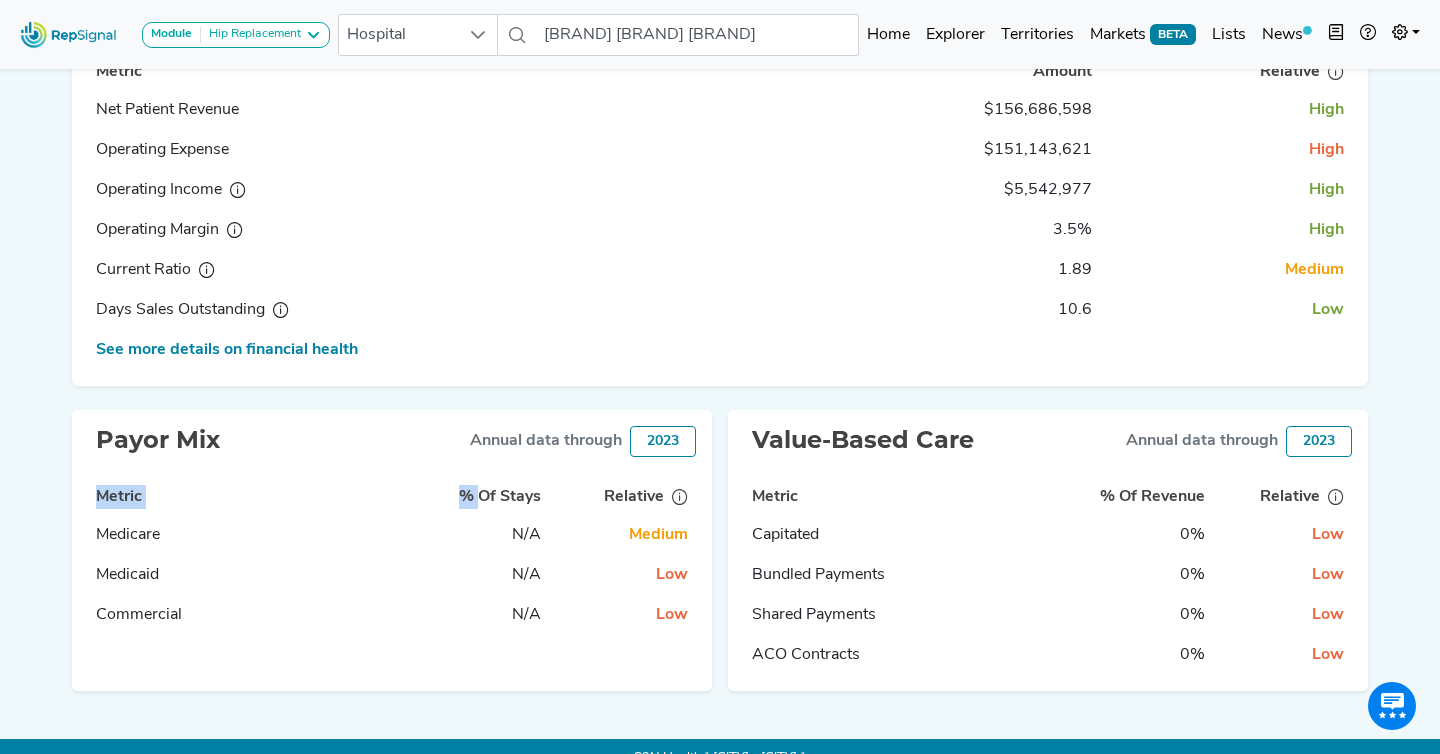 drag, startPoint x: 471, startPoint y: 502, endPoint x: 582, endPoint y: 641, distance: 177.88199 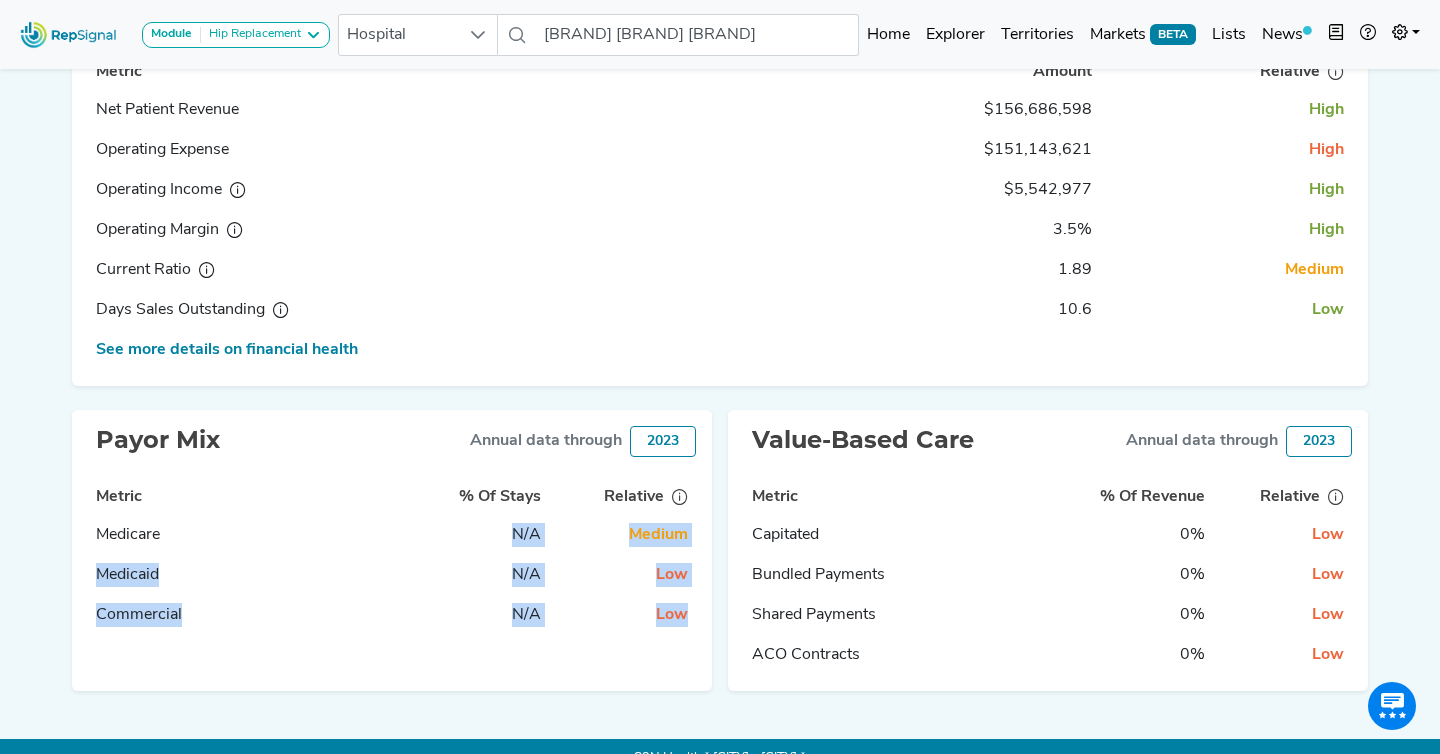 drag, startPoint x: 678, startPoint y: 632, endPoint x: 515, endPoint y: 544, distance: 185.23769 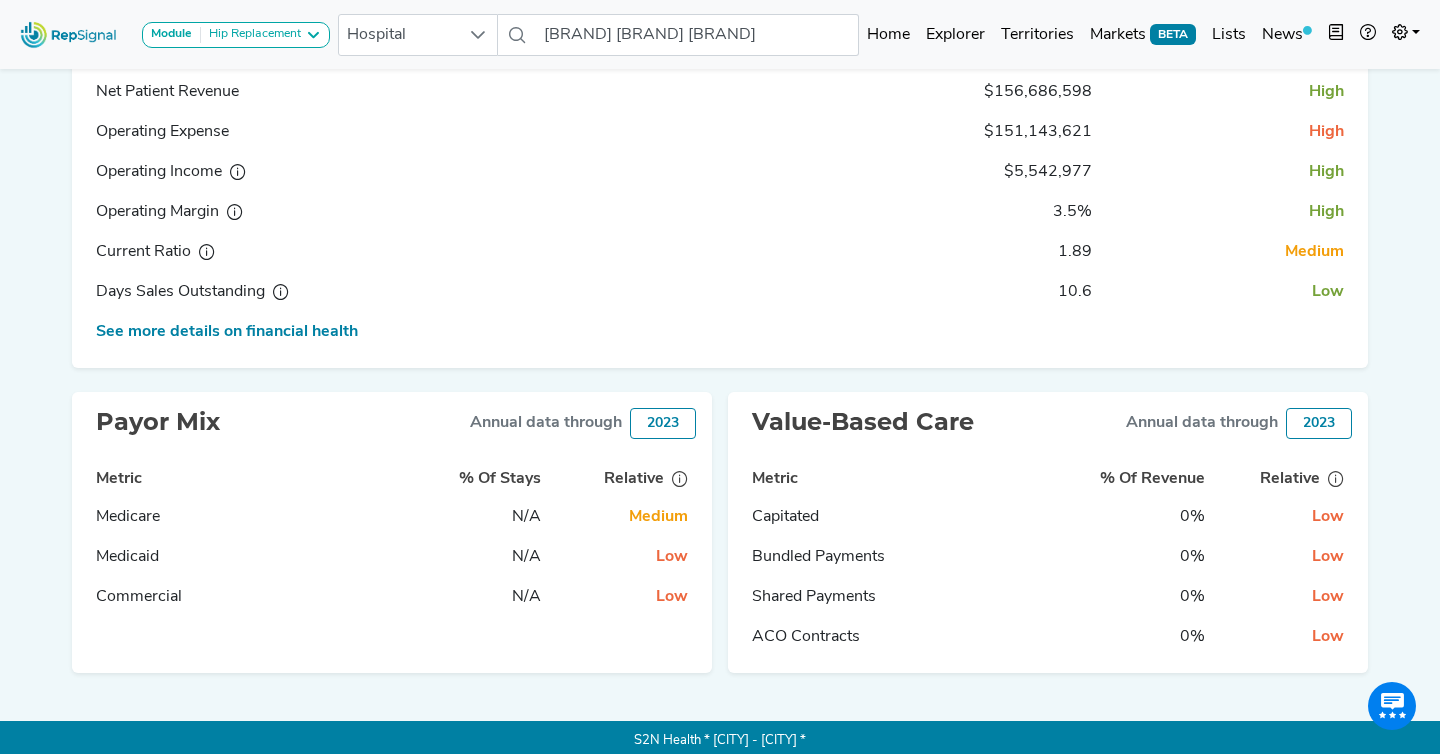 scroll, scrollTop: 469, scrollLeft: 0, axis: vertical 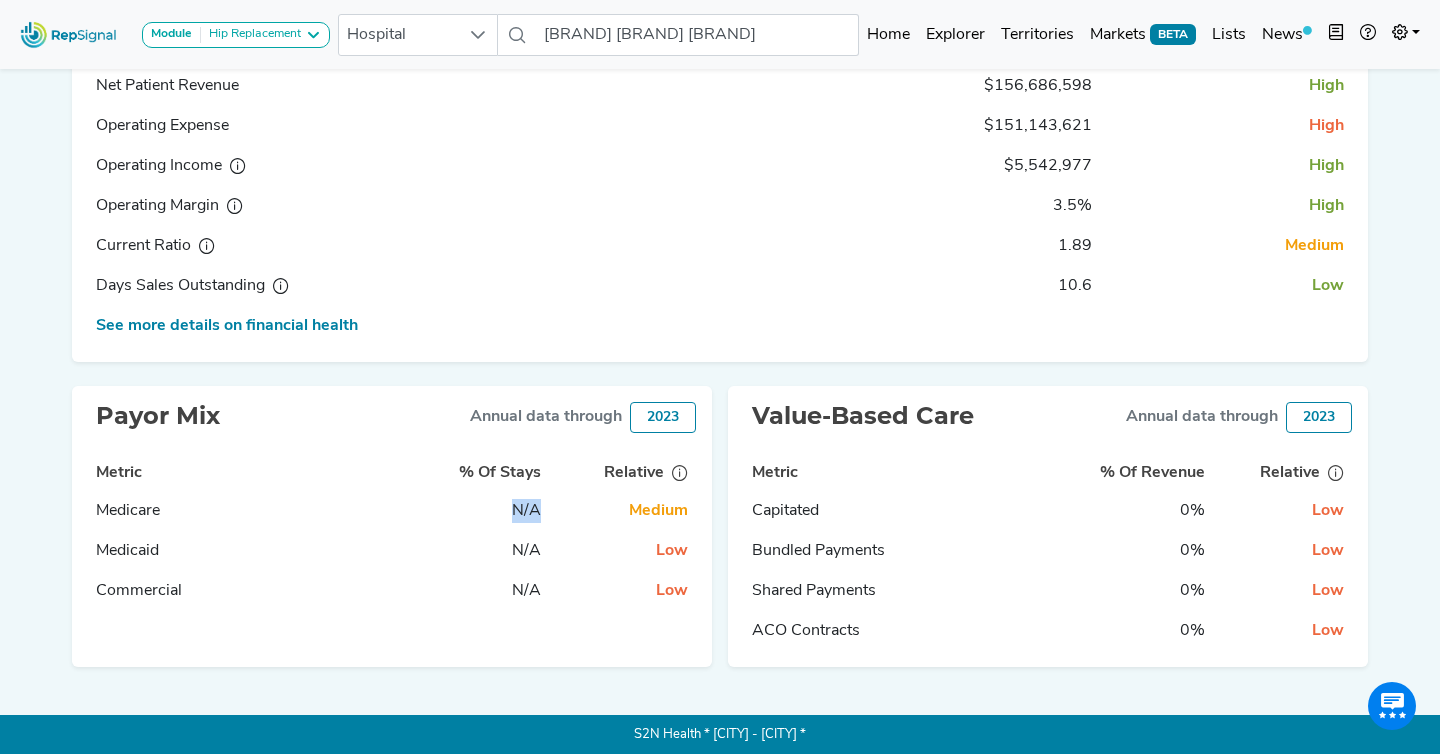 drag, startPoint x: 539, startPoint y: 508, endPoint x: 509, endPoint y: 508, distance: 30 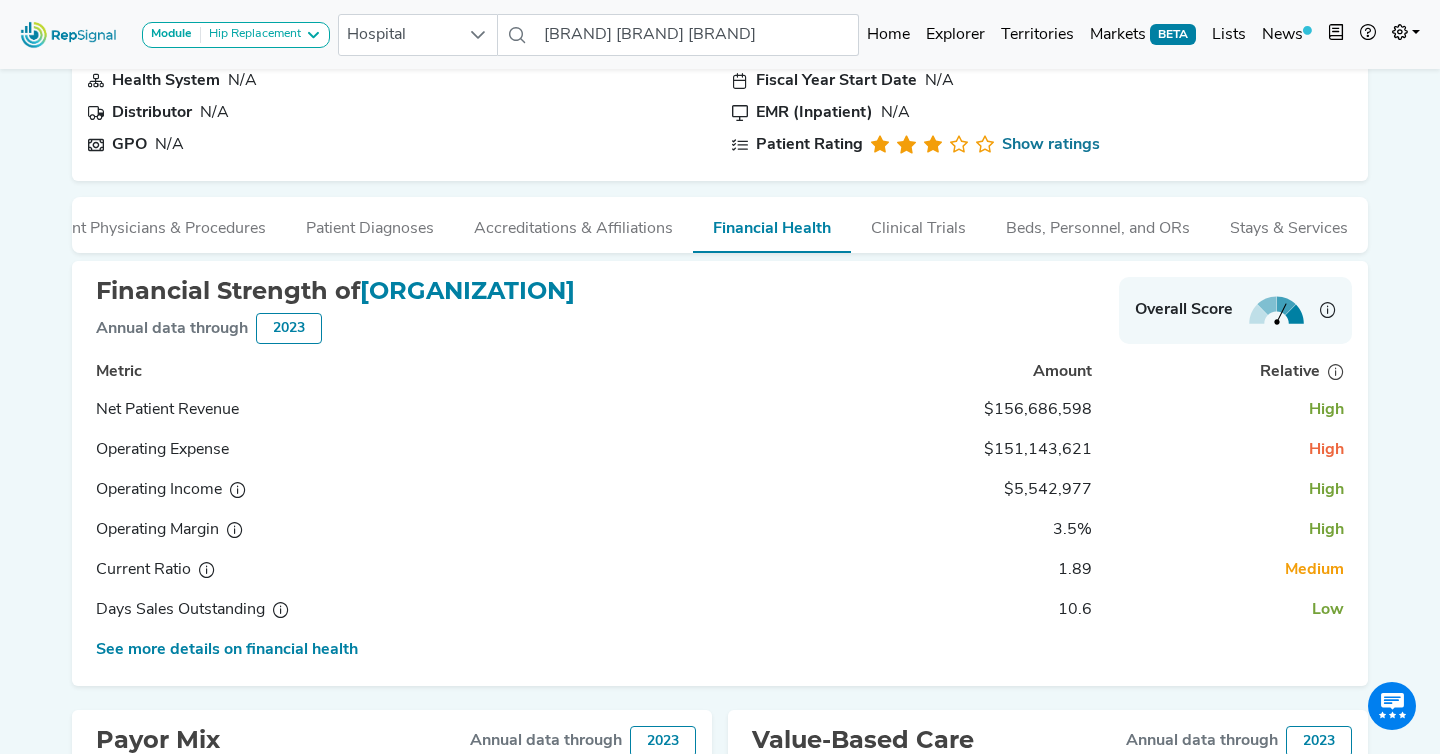 scroll, scrollTop: 0, scrollLeft: 0, axis: both 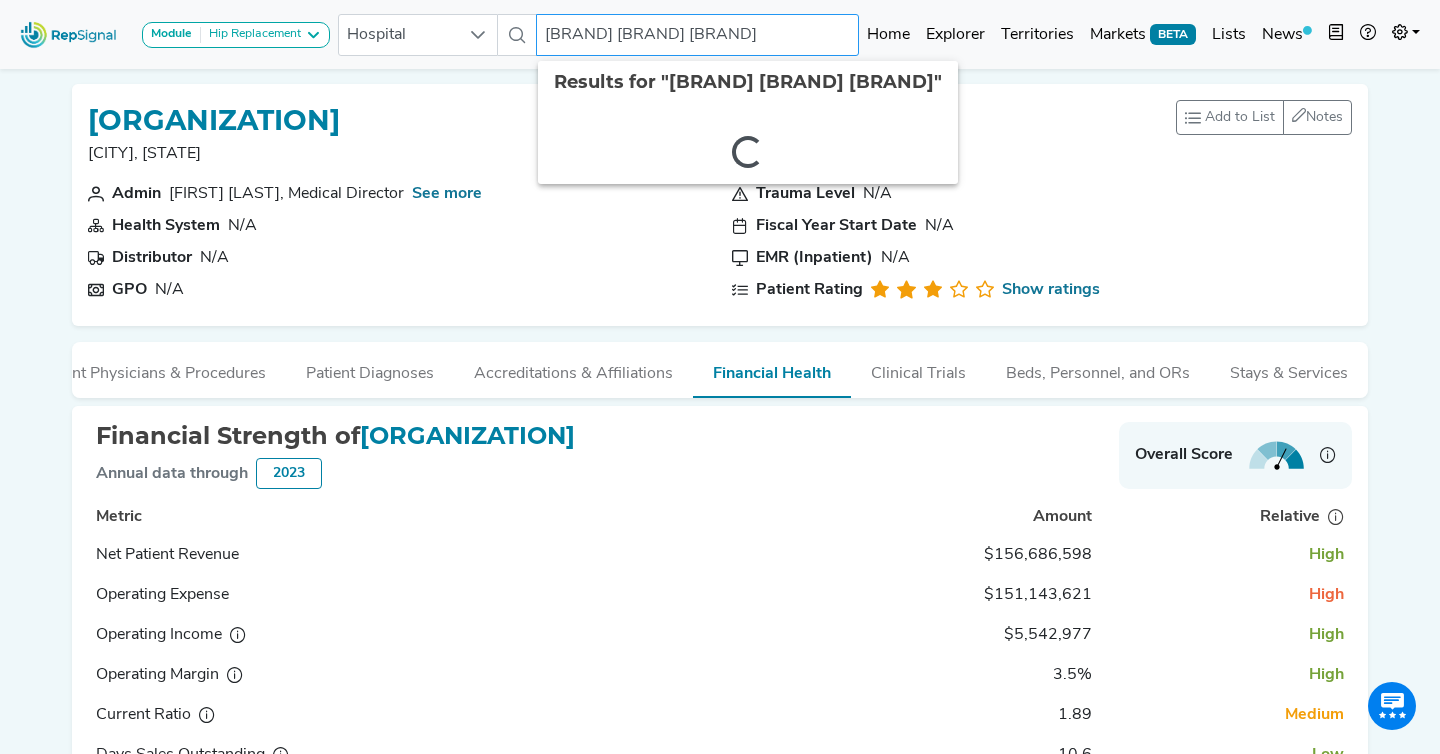 click on "[BRAND] [BRAND] [BRAND]" at bounding box center [698, 35] 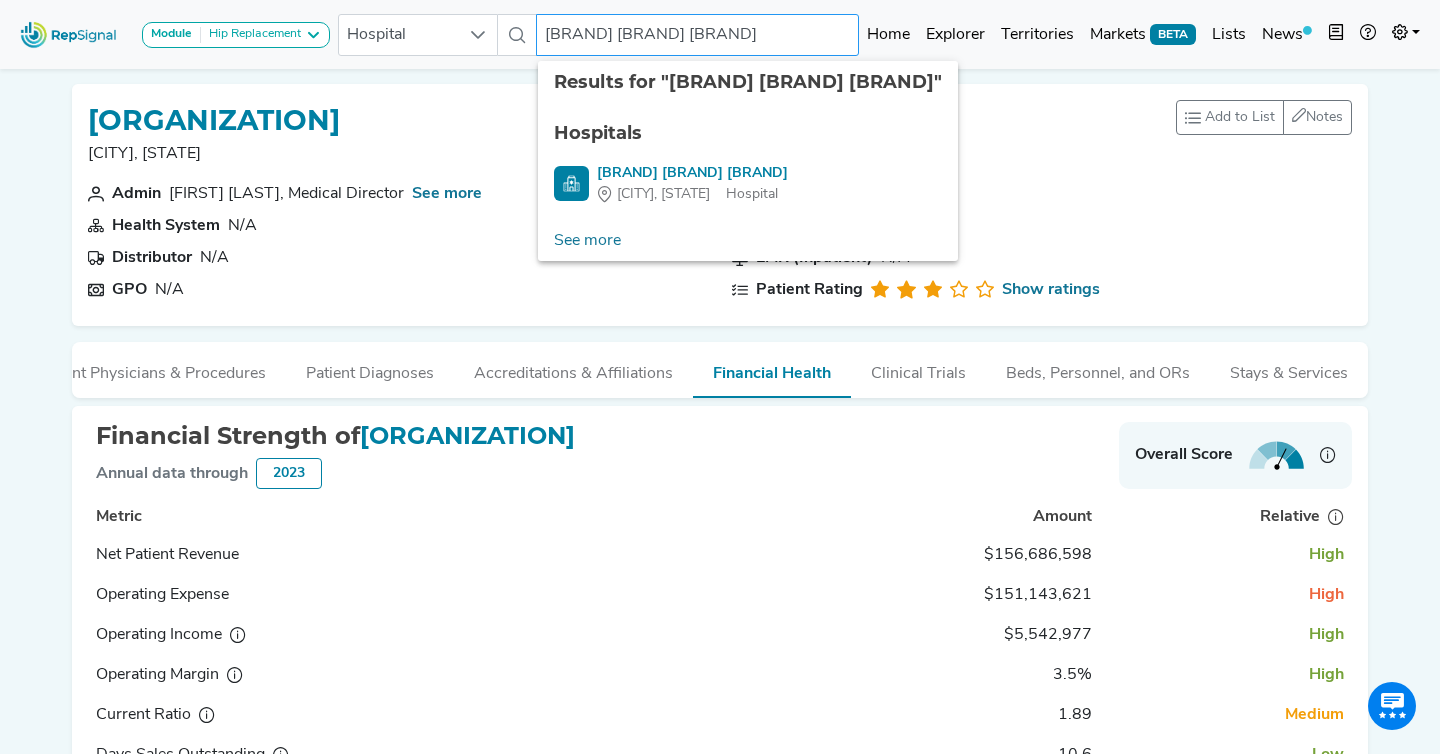 drag, startPoint x: 583, startPoint y: 37, endPoint x: 785, endPoint y: 39, distance: 202.0099 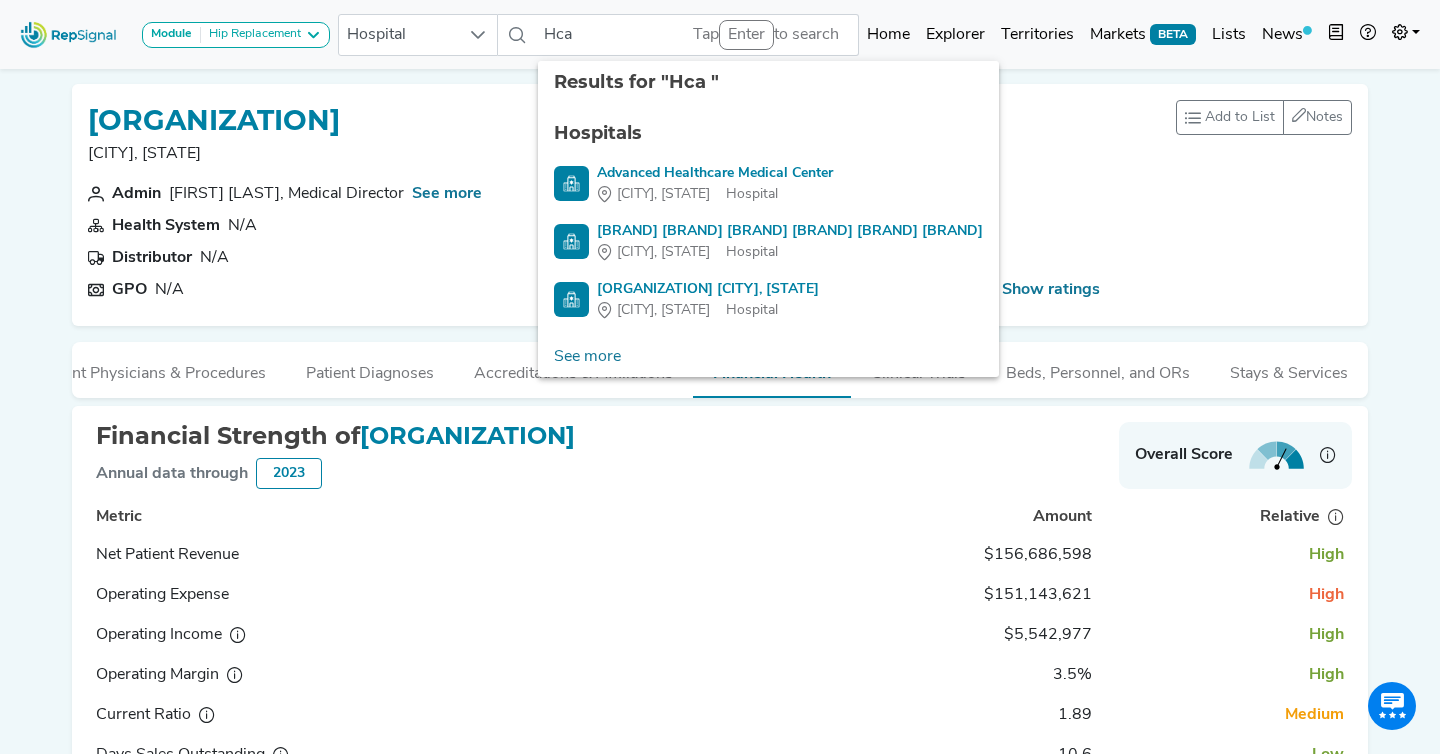 click on "[BRAND] [BRAND] [BRAND] [CITY], [STATE]  Add to List  Recent Lists: Fem-Pop Revasc.  Export Test Hospital Targets Current Accounts Lead List  Create New List   Save   Notes  0  unread notes Admin [FIRST] [LAST], Medical Director  See more  Health System N/A Distributor N/A GPO N/A Trauma Level N/A Fiscal Year Start Date N/A EMR (Inpatient) N/A Patient Rating  Show ratings  NOTES ABOUT [BRAND] [BRAND] [BRAND] Add Note Your note cannot be blank.   No results found  Post   No notes found. Get the ball rolling!  Delete Note  Are you sure you want to delete this note?   Delete   Cancel   Relevant Physicians & Procedures  Patient Diagnoses  Accreditations & Affiliations  Financial Health  Clinical Trials  Beds, Personnel, and ORs  Stays & Services  Target Procedure Volumes  Annual data through February 2025 Relevant Affiliated Physicians  Physicians Affiliated With [BRAND] [BRAND] [BRAND] Only show primarily affiliated physicians Name  Specialty  Affiliations  Payments  Total Hip Replacement" 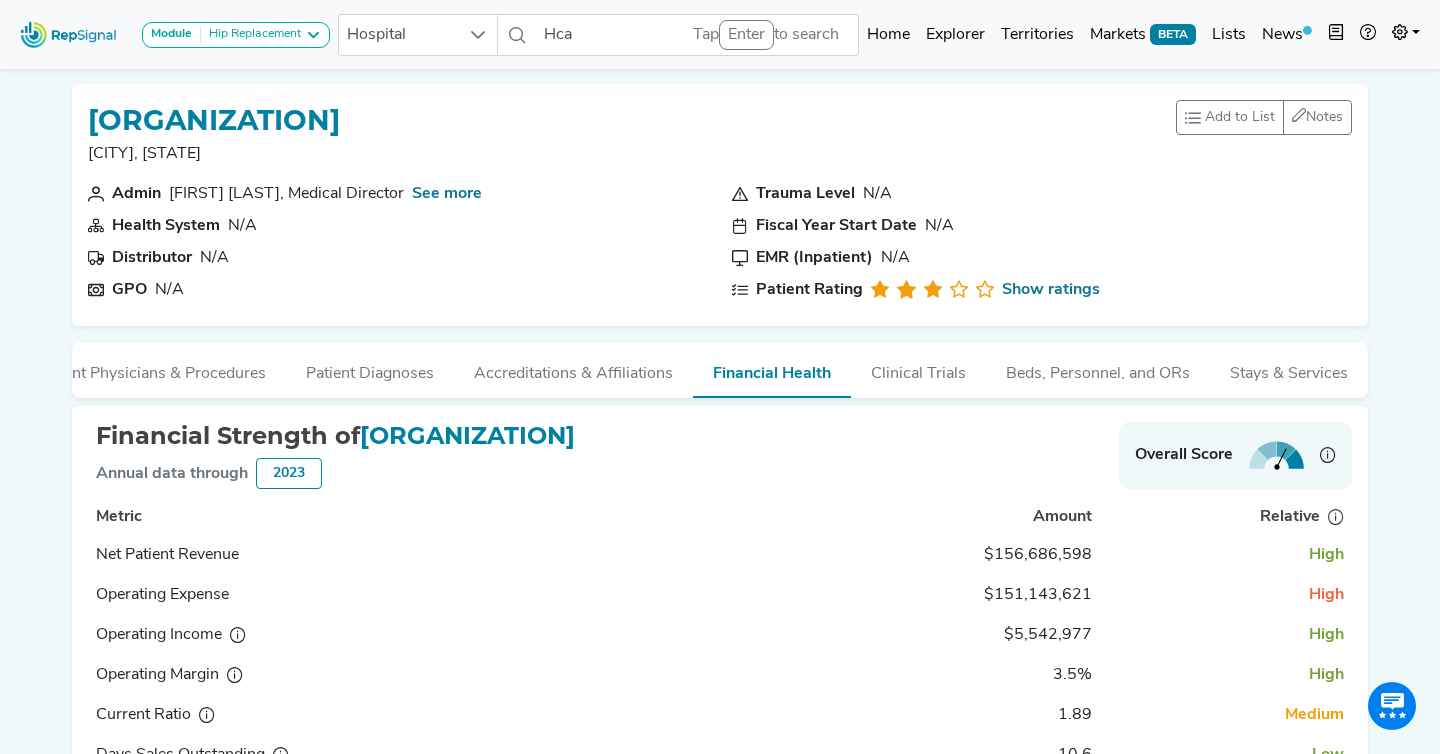 click on "N/A" at bounding box center [242, 226] 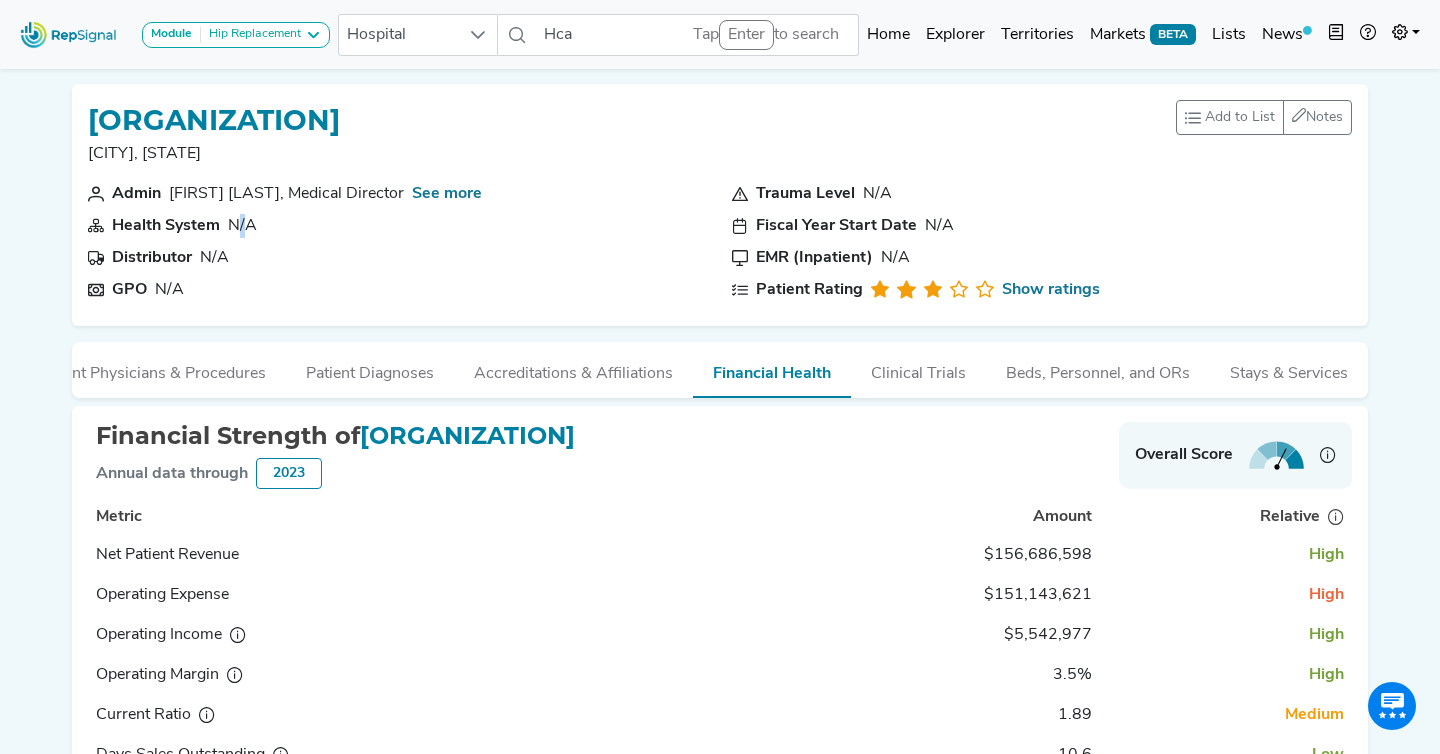click on "N/A" at bounding box center [242, 226] 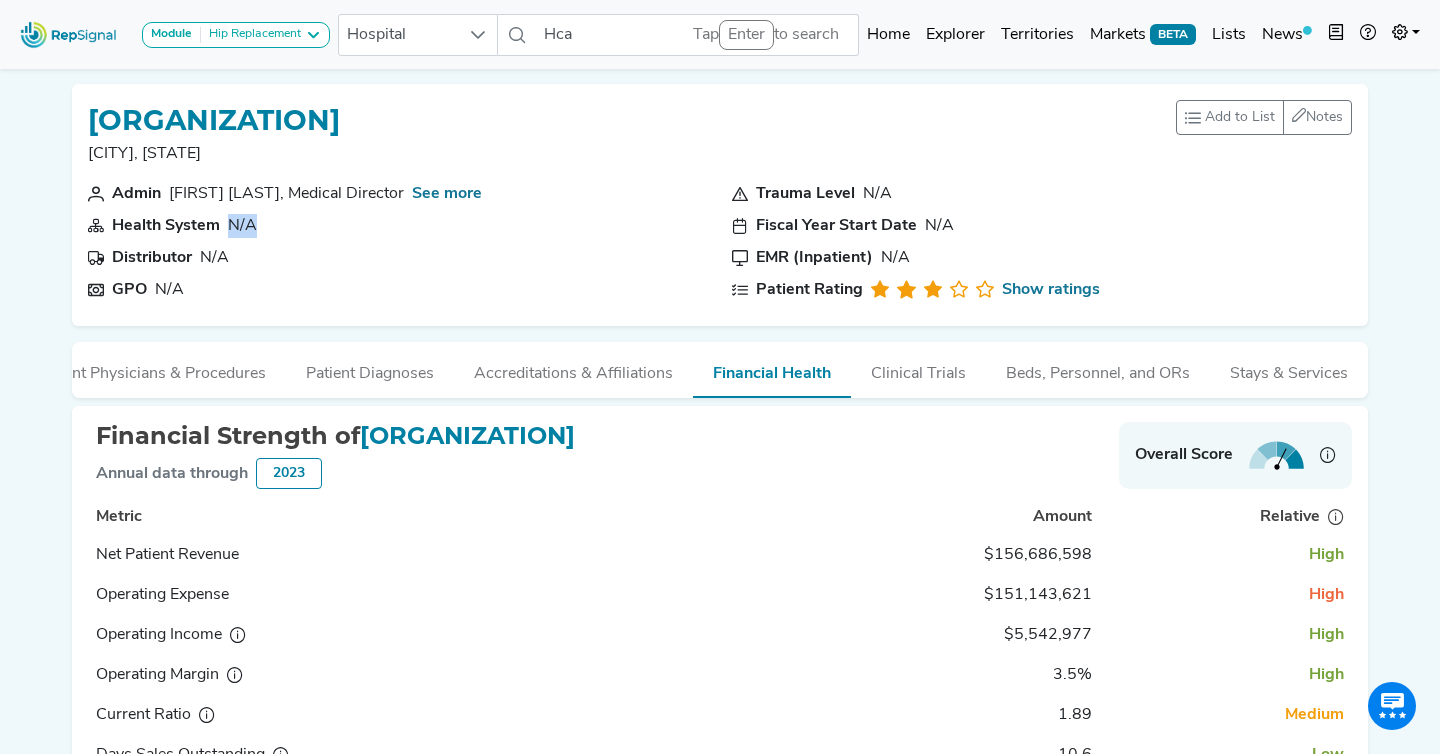 click on "N/A" at bounding box center [242, 226] 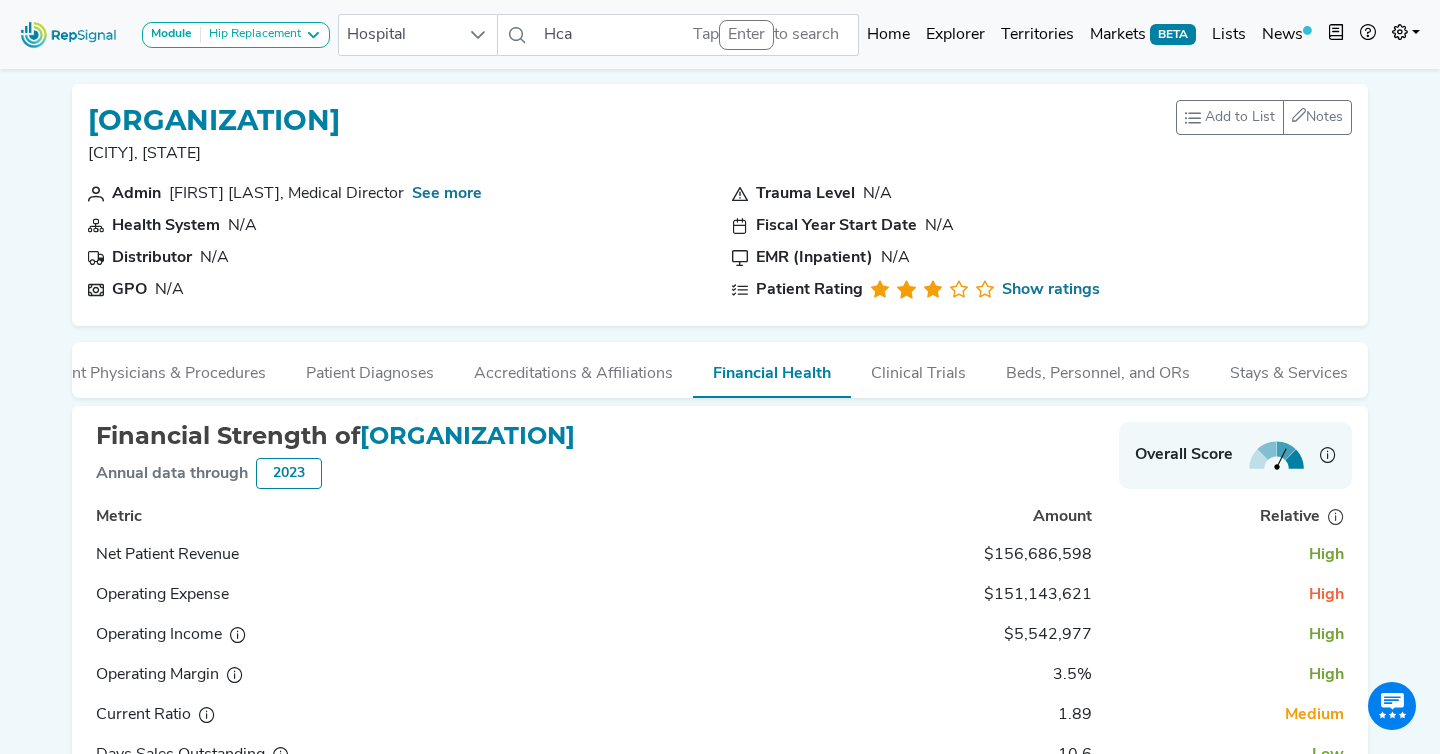click on "GPO N/A" at bounding box center [398, 290] 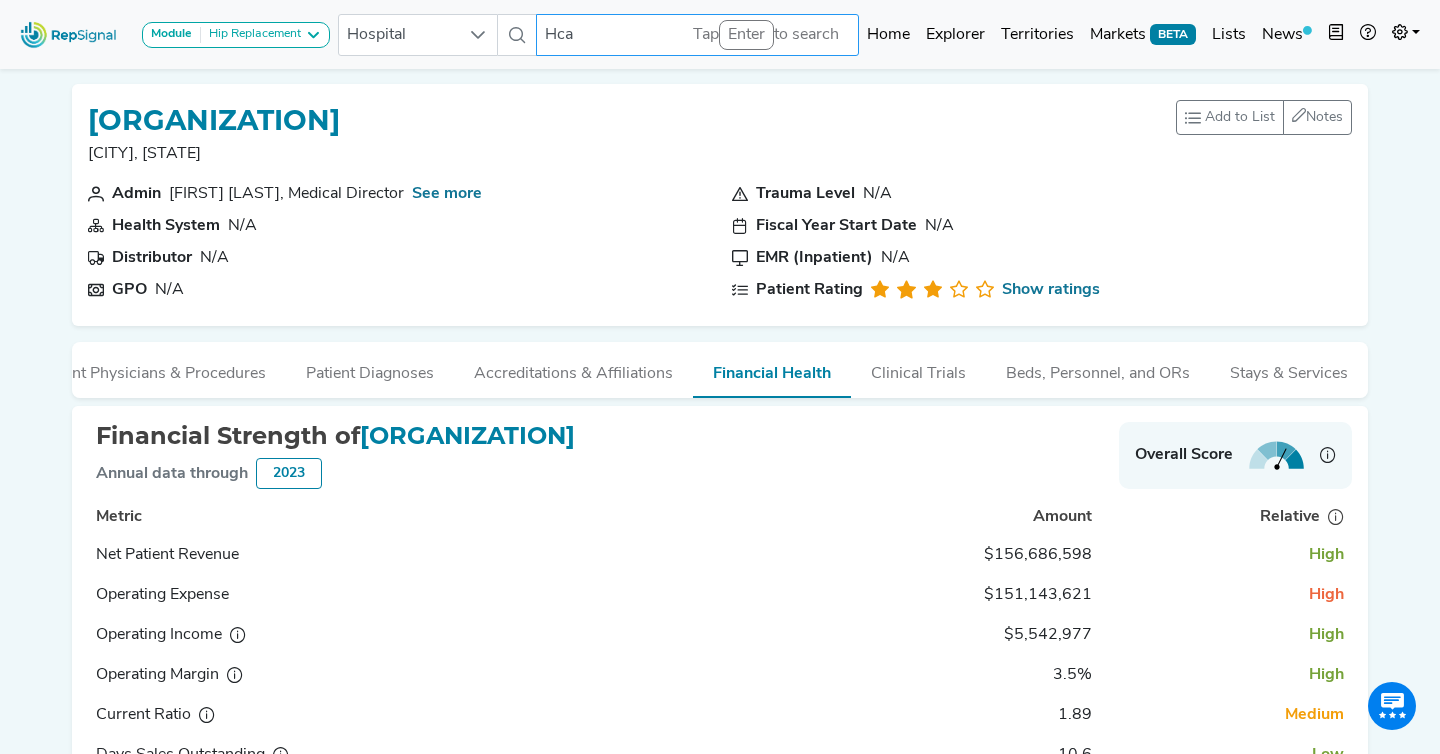 click on "Hca" at bounding box center (698, 35) 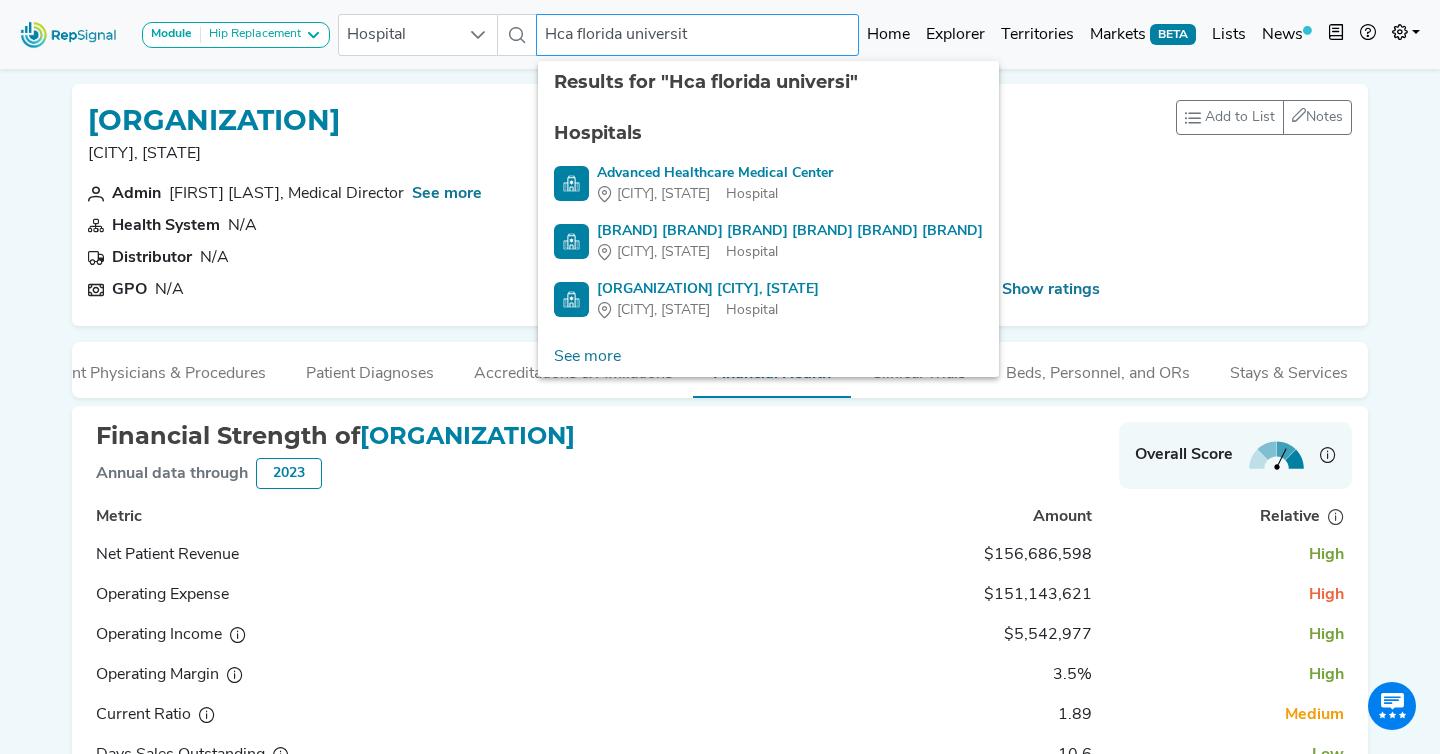 type on "Hca florida university" 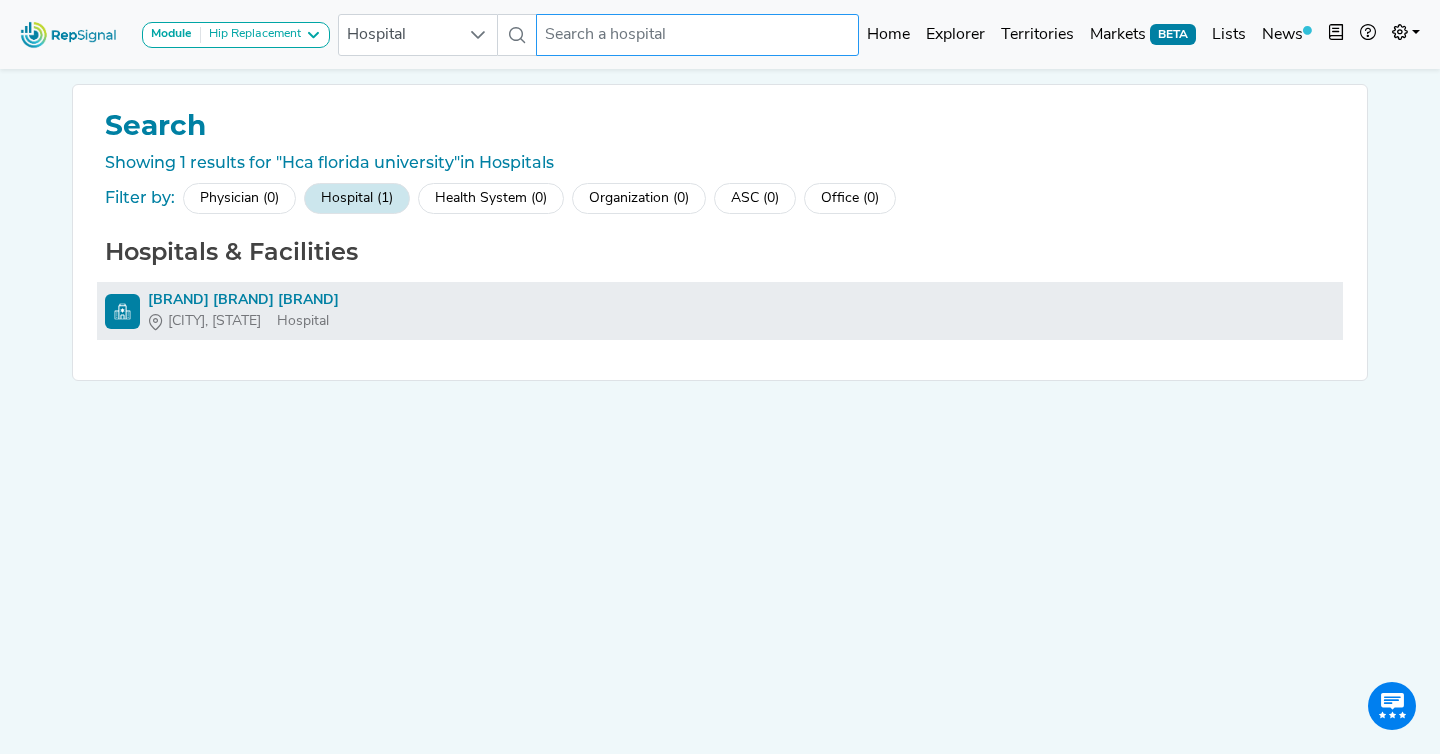 scroll, scrollTop: 9, scrollLeft: 0, axis: vertical 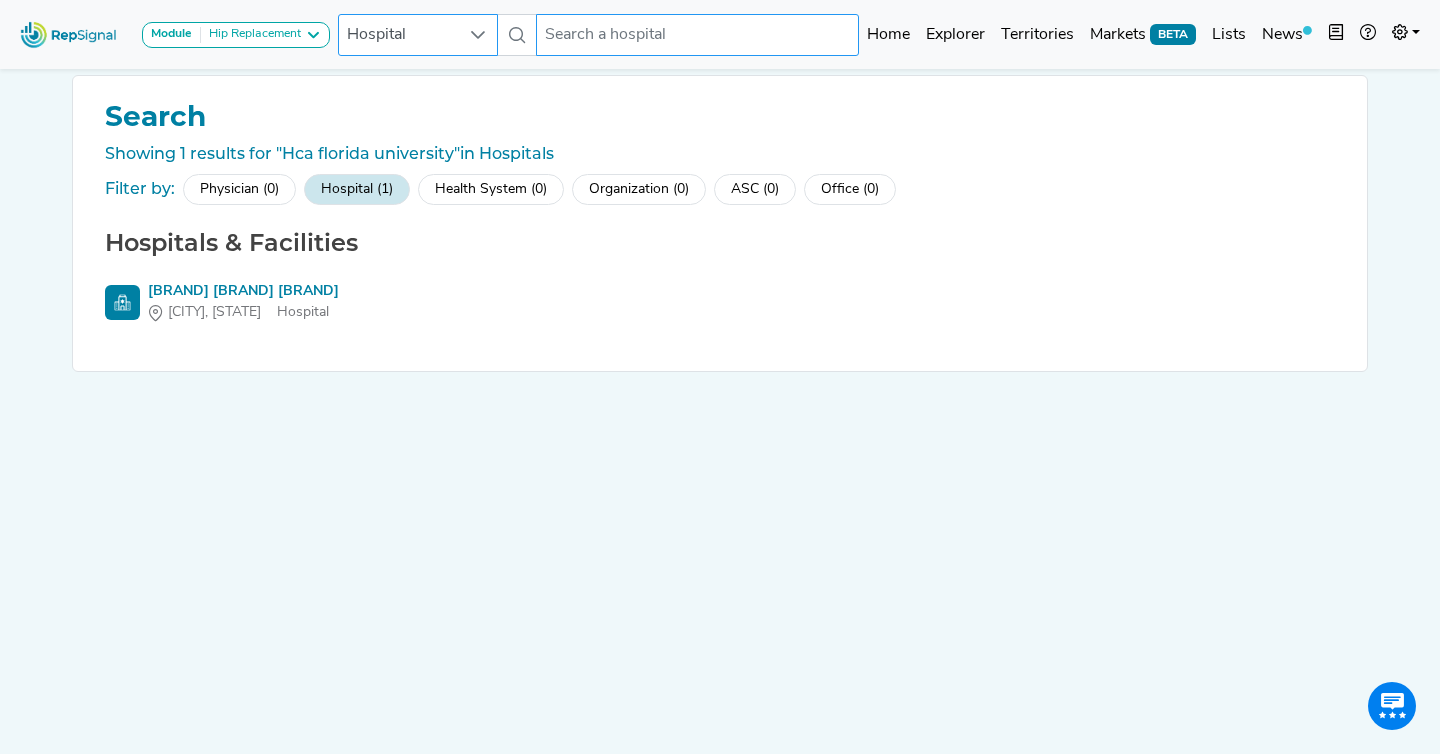 type 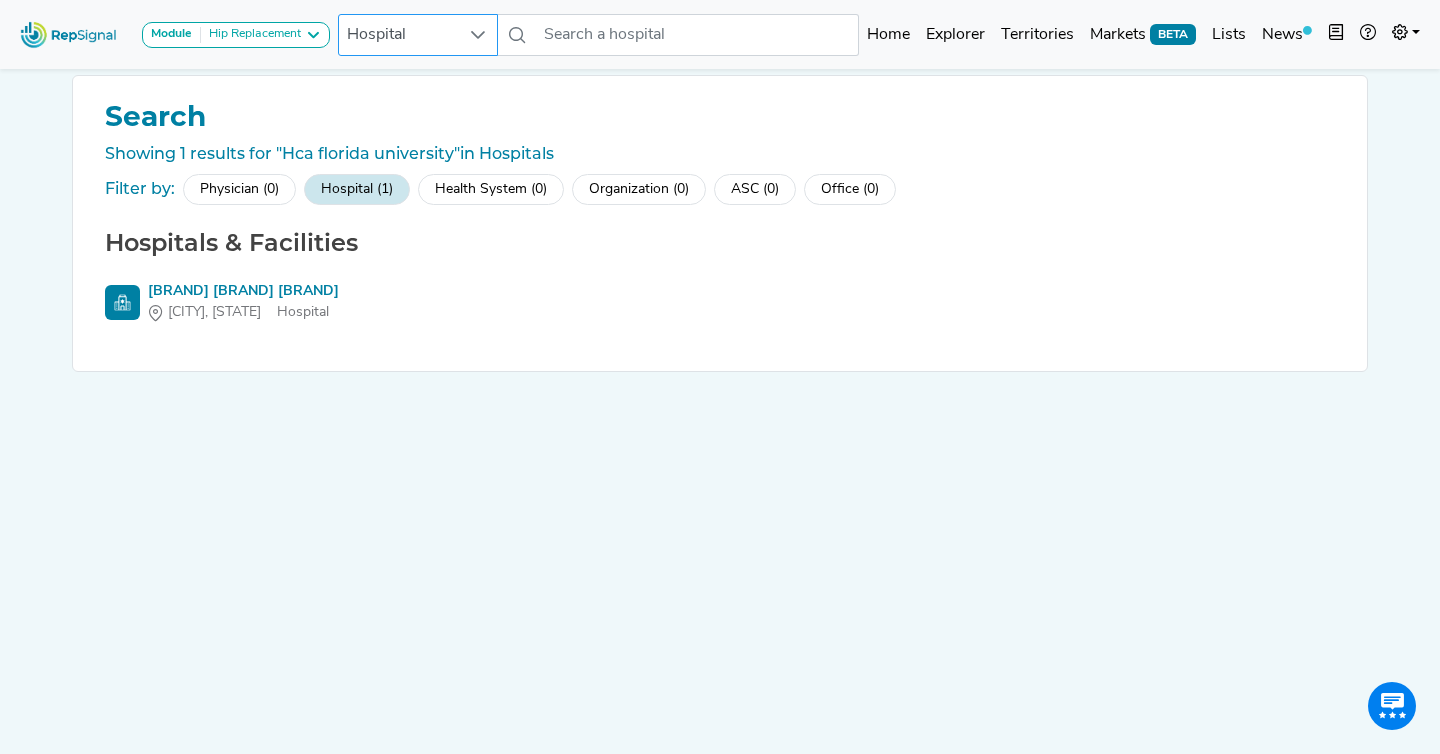 click on "Hospital" at bounding box center [399, 35] 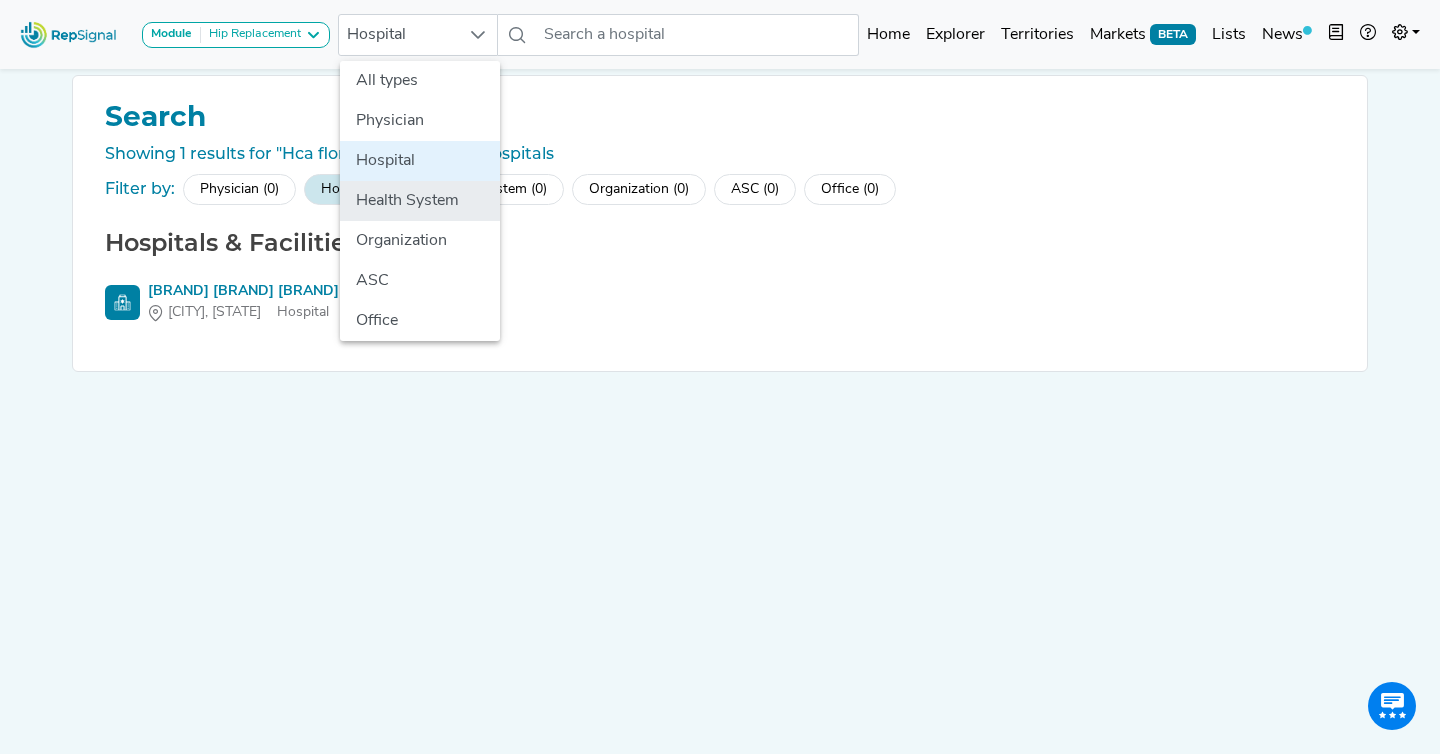 click on "Health System" 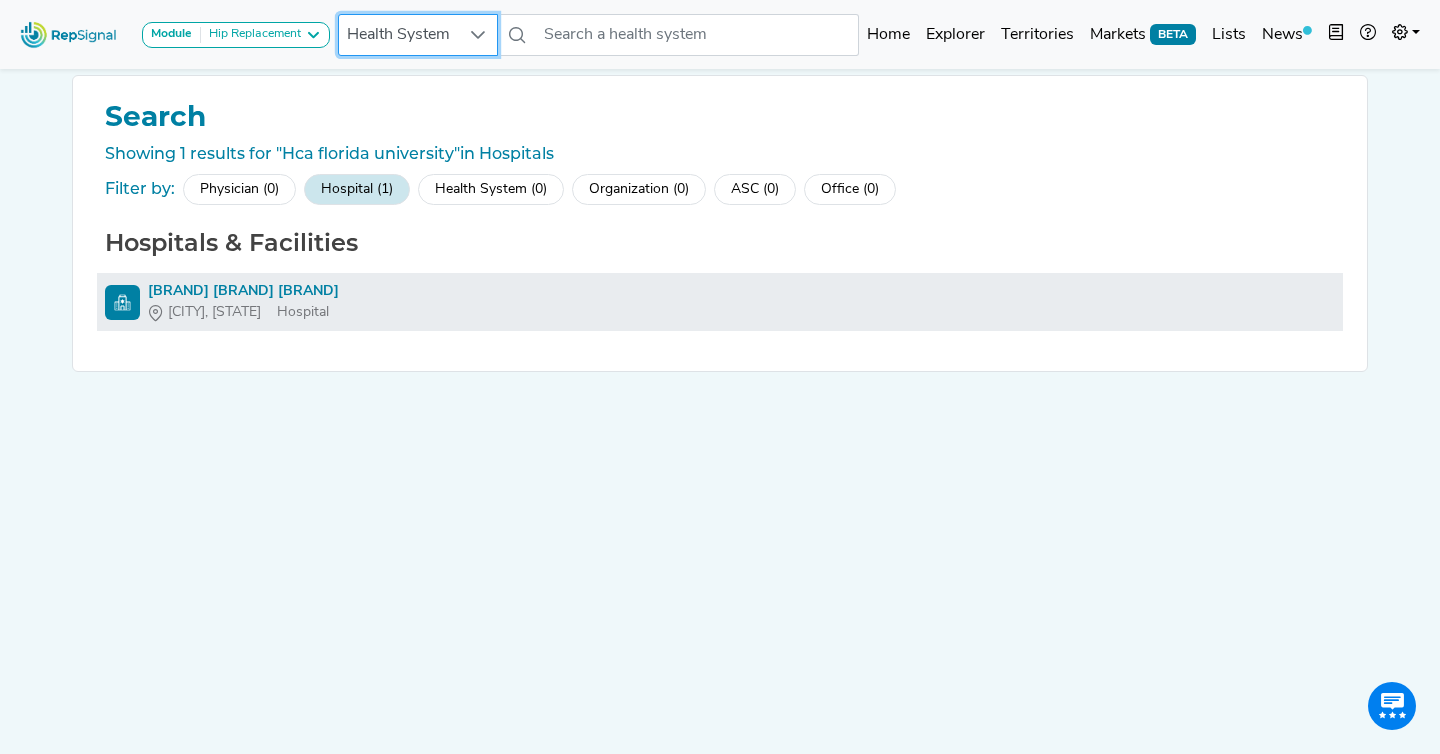 click on "[BRAND] [BRAND] [BRAND]" at bounding box center [243, 291] 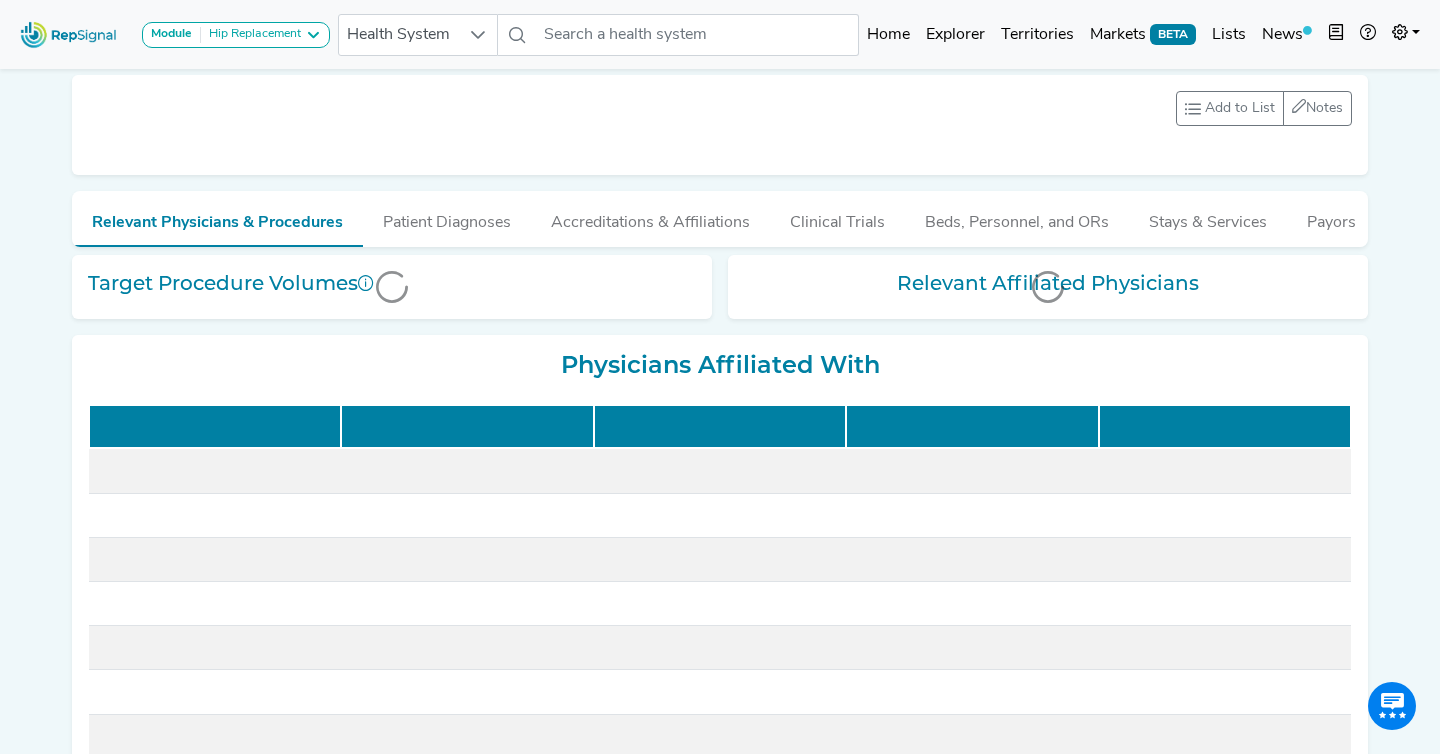 scroll, scrollTop: 0, scrollLeft: 0, axis: both 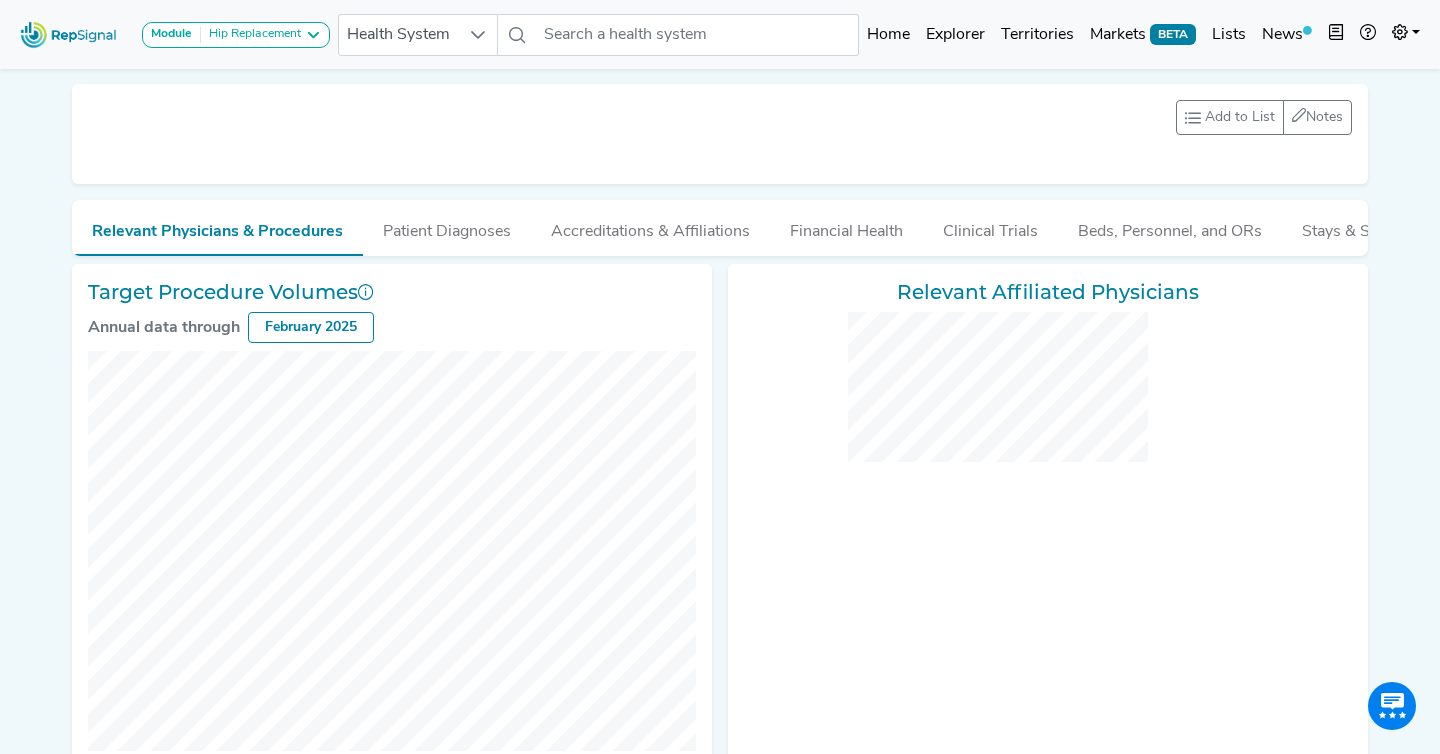 checkbox on "false" 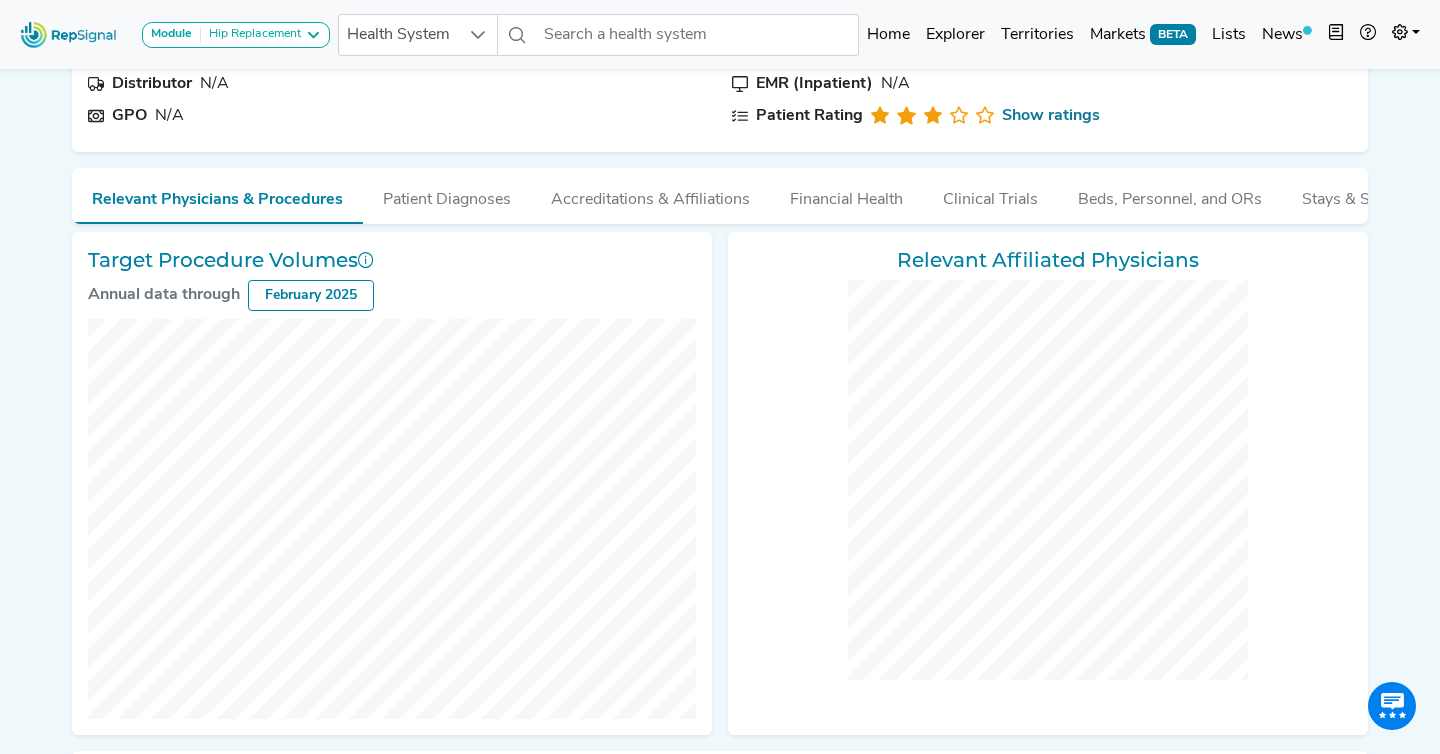 scroll, scrollTop: 0, scrollLeft: 0, axis: both 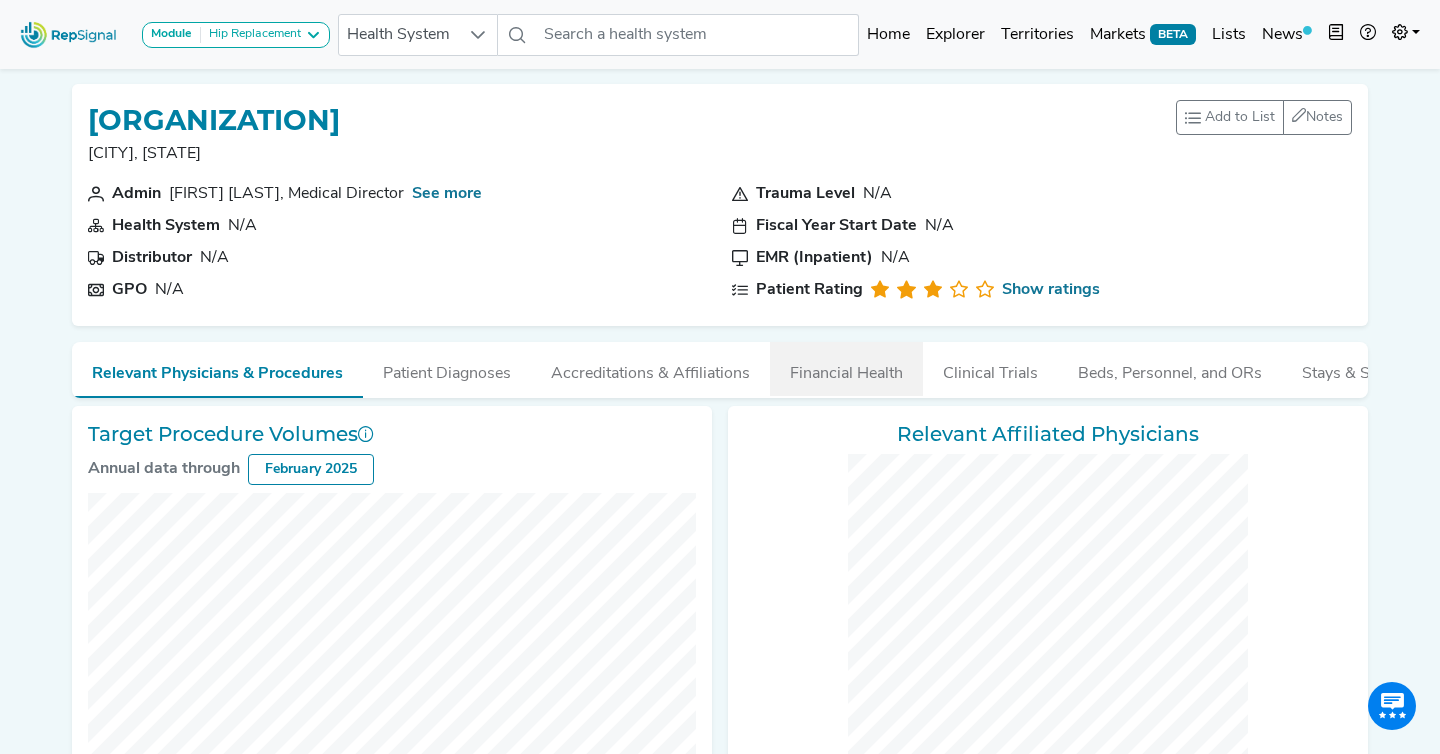 click on "Financial Health" at bounding box center (846, 369) 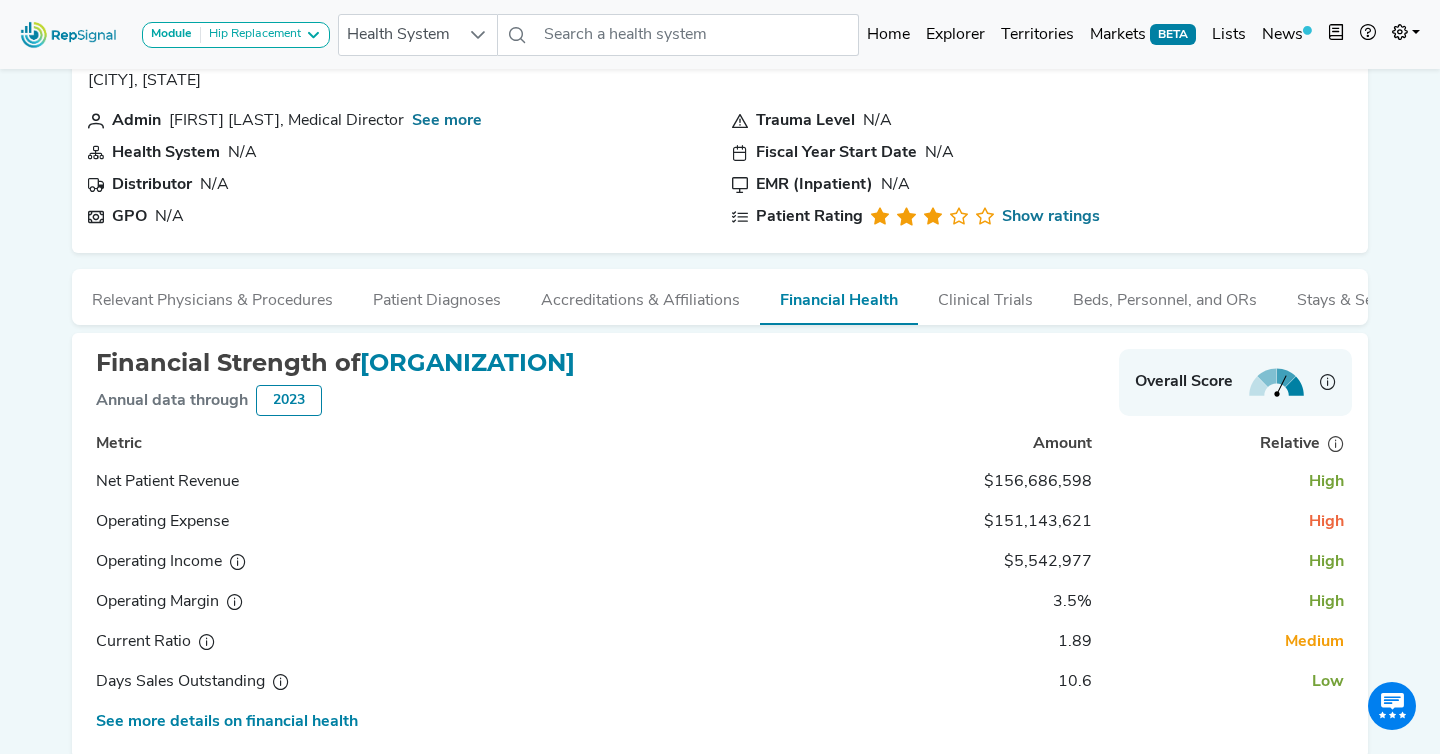 scroll, scrollTop: 0, scrollLeft: 0, axis: both 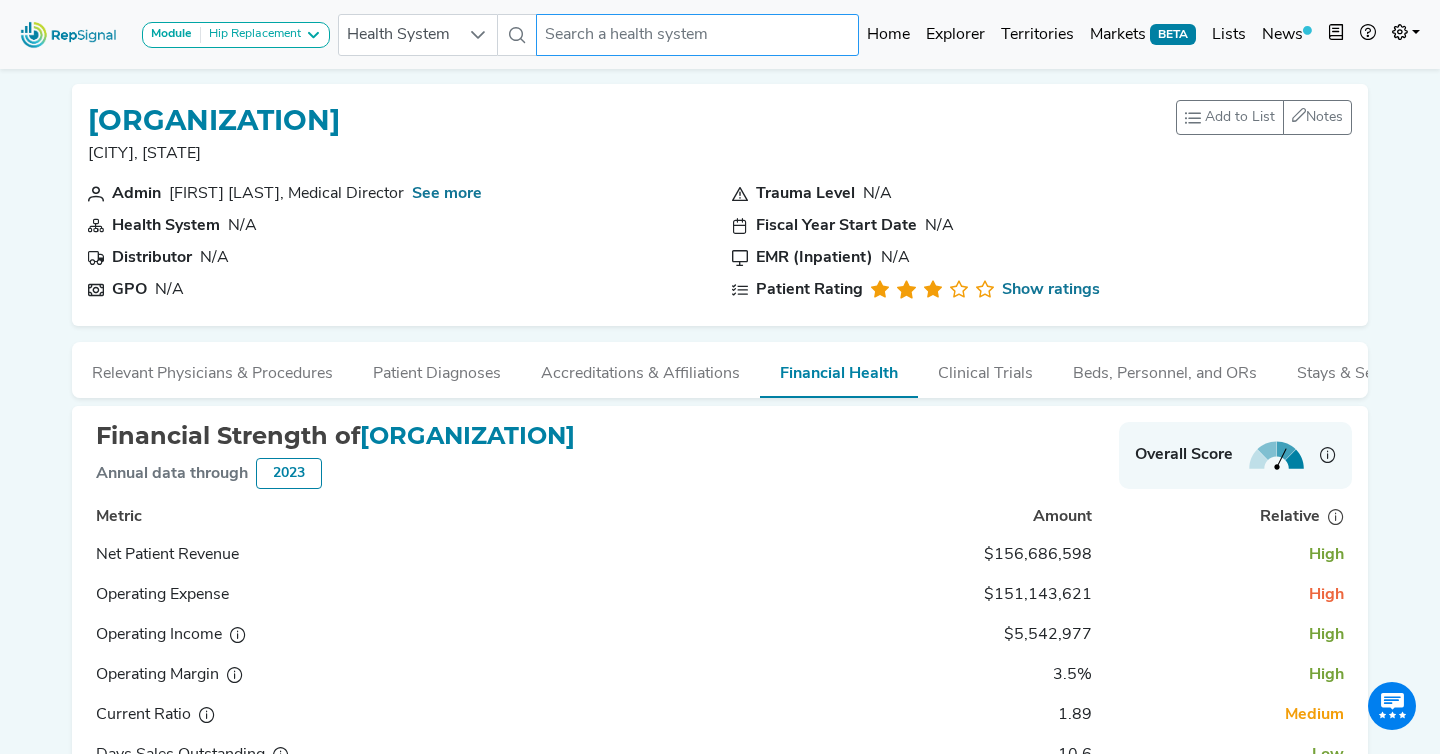 click at bounding box center [698, 35] 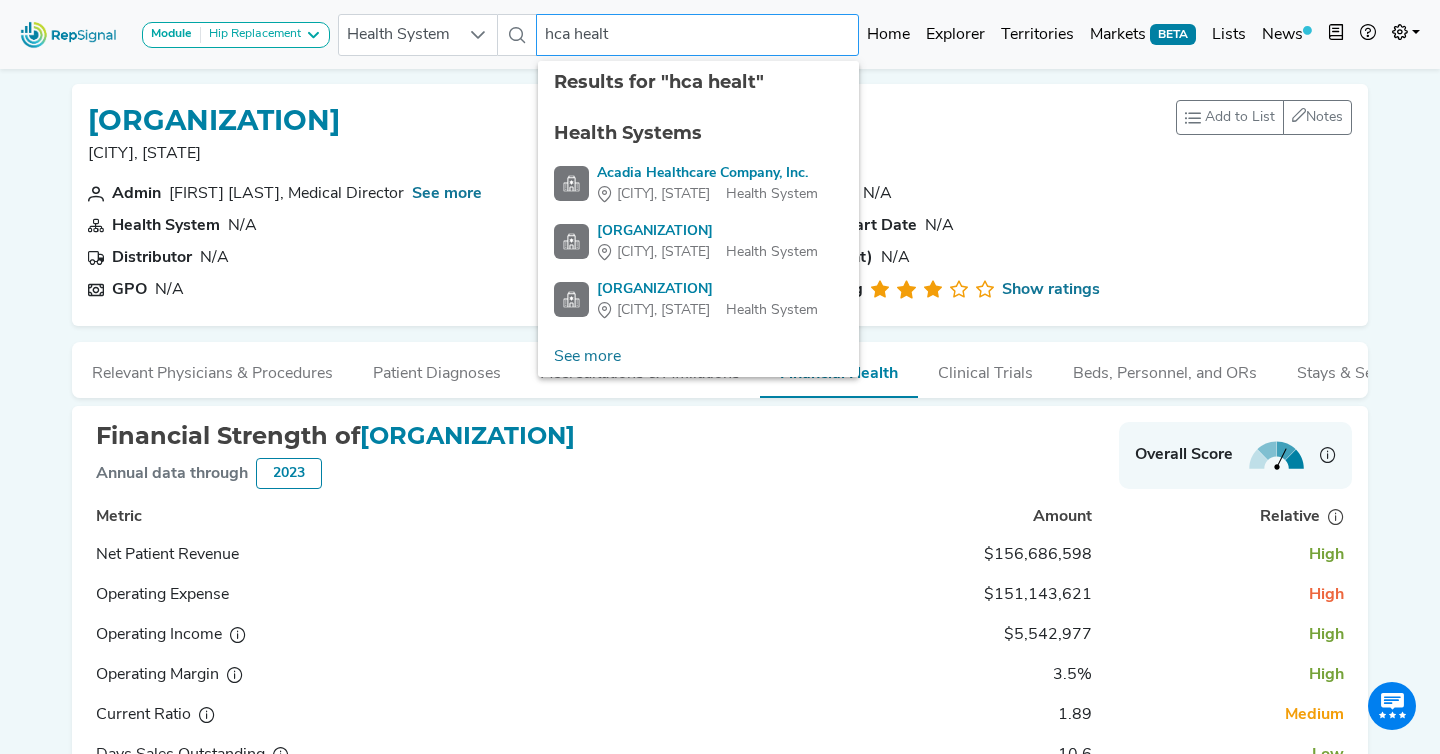 type on "hca health" 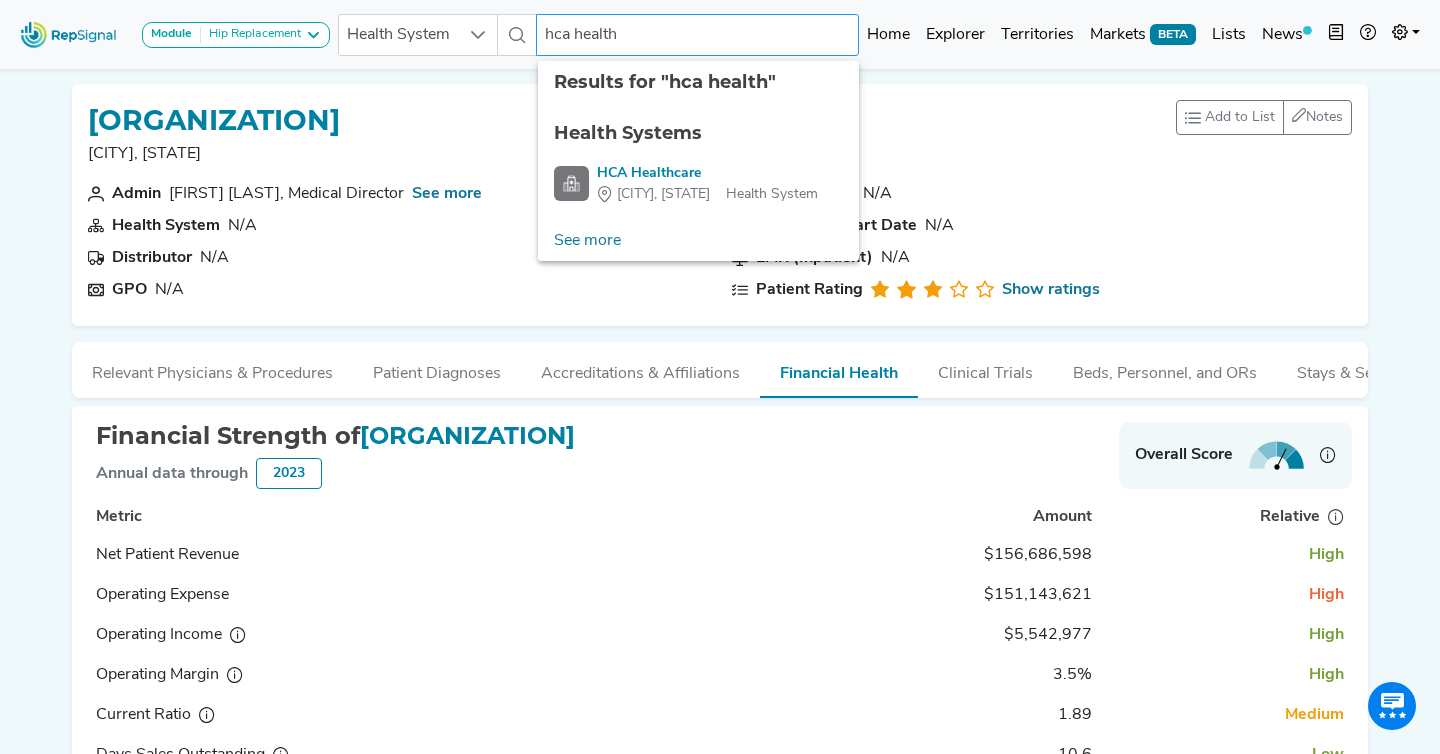 type 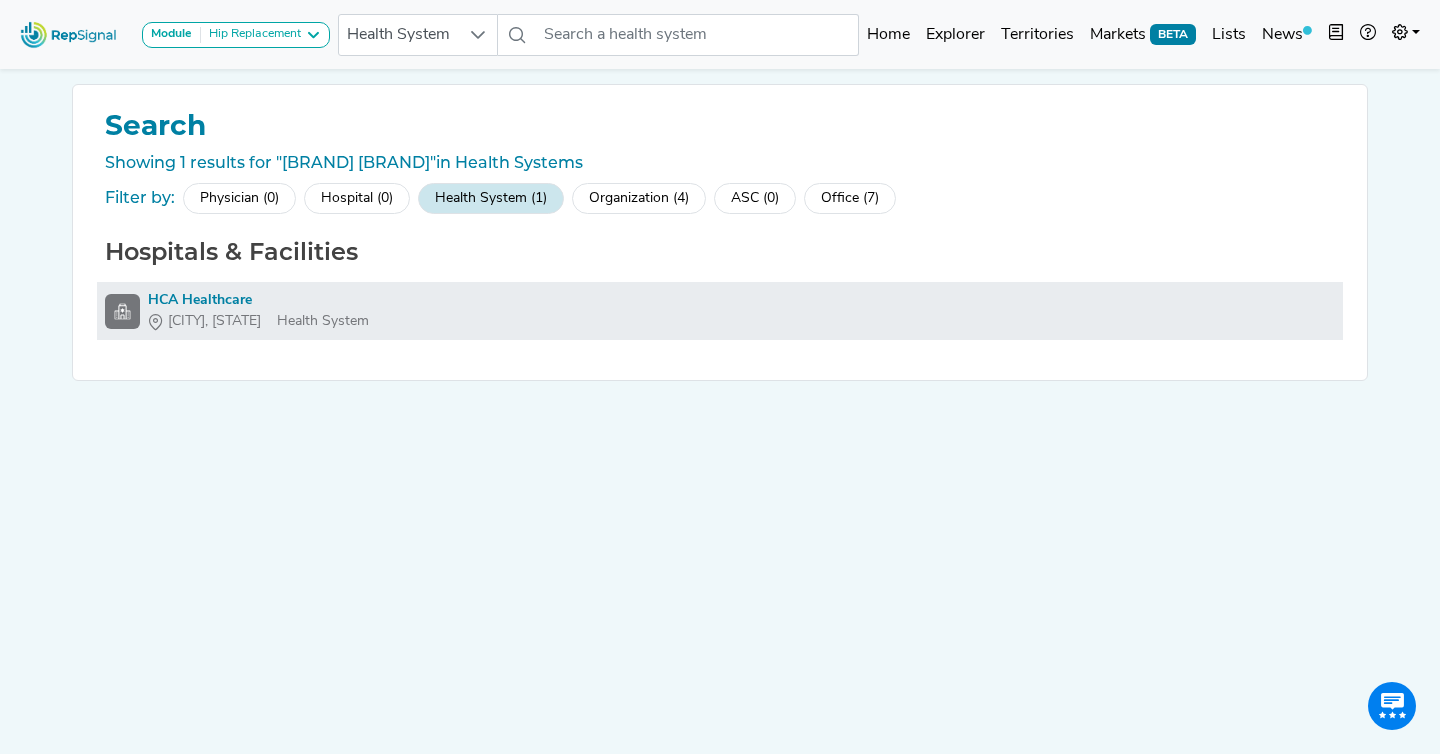 click on "HCA Healthcare" at bounding box center [258, 300] 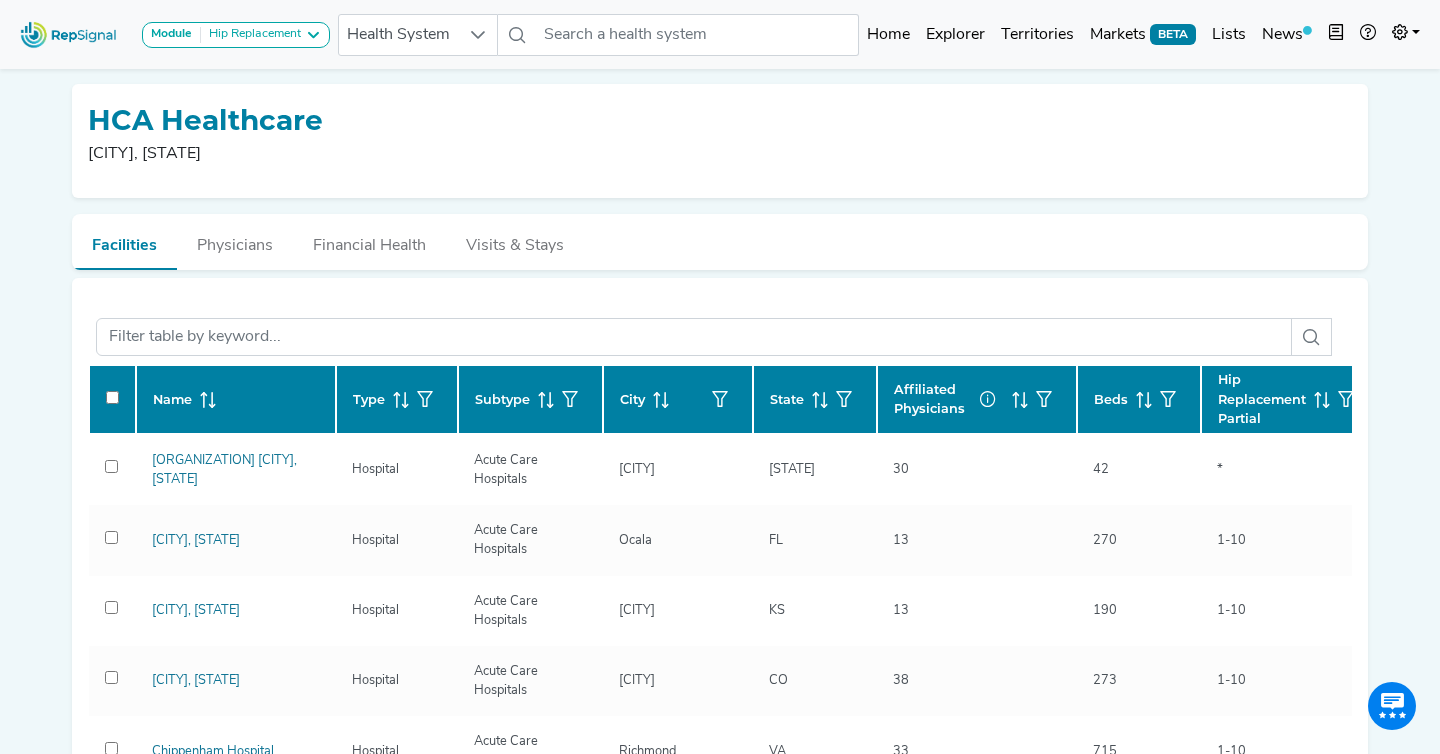 scroll, scrollTop: 61, scrollLeft: 0, axis: vertical 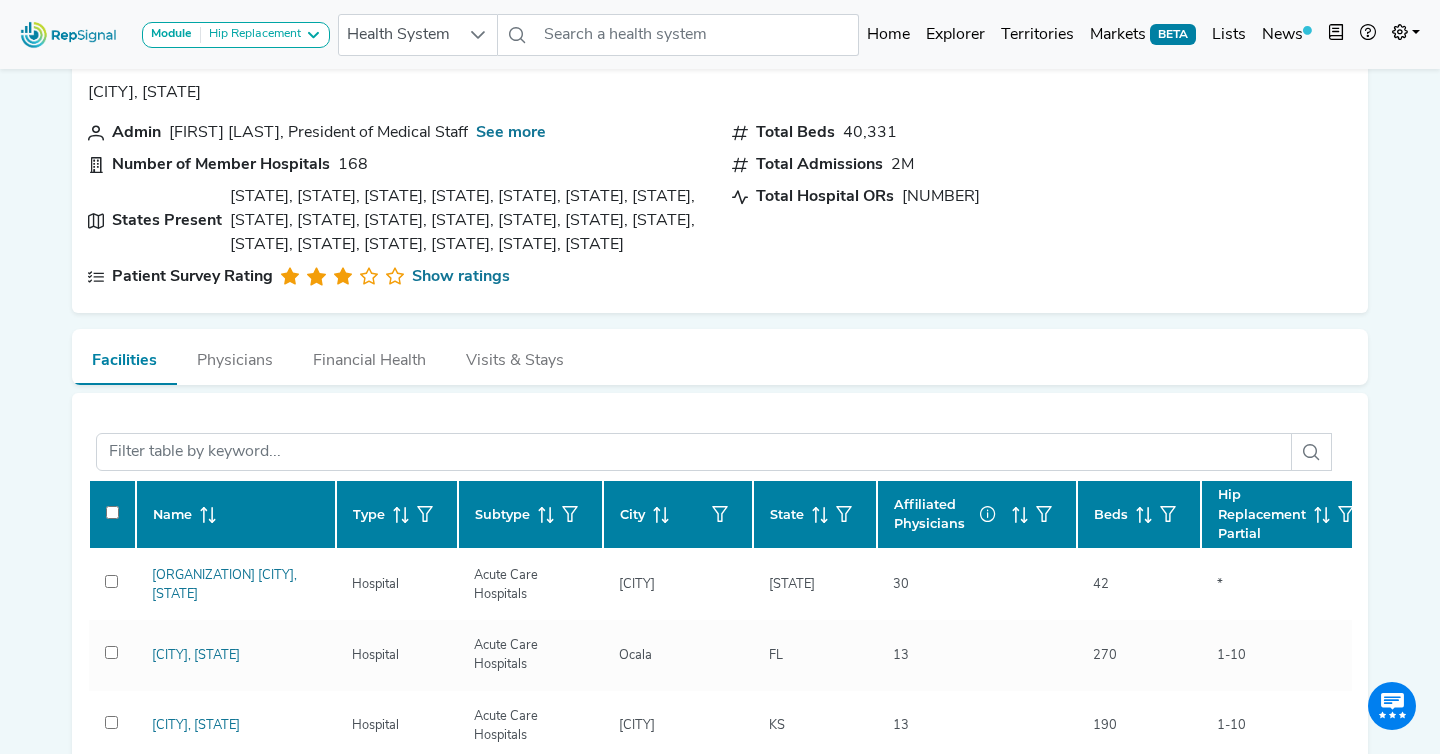 click 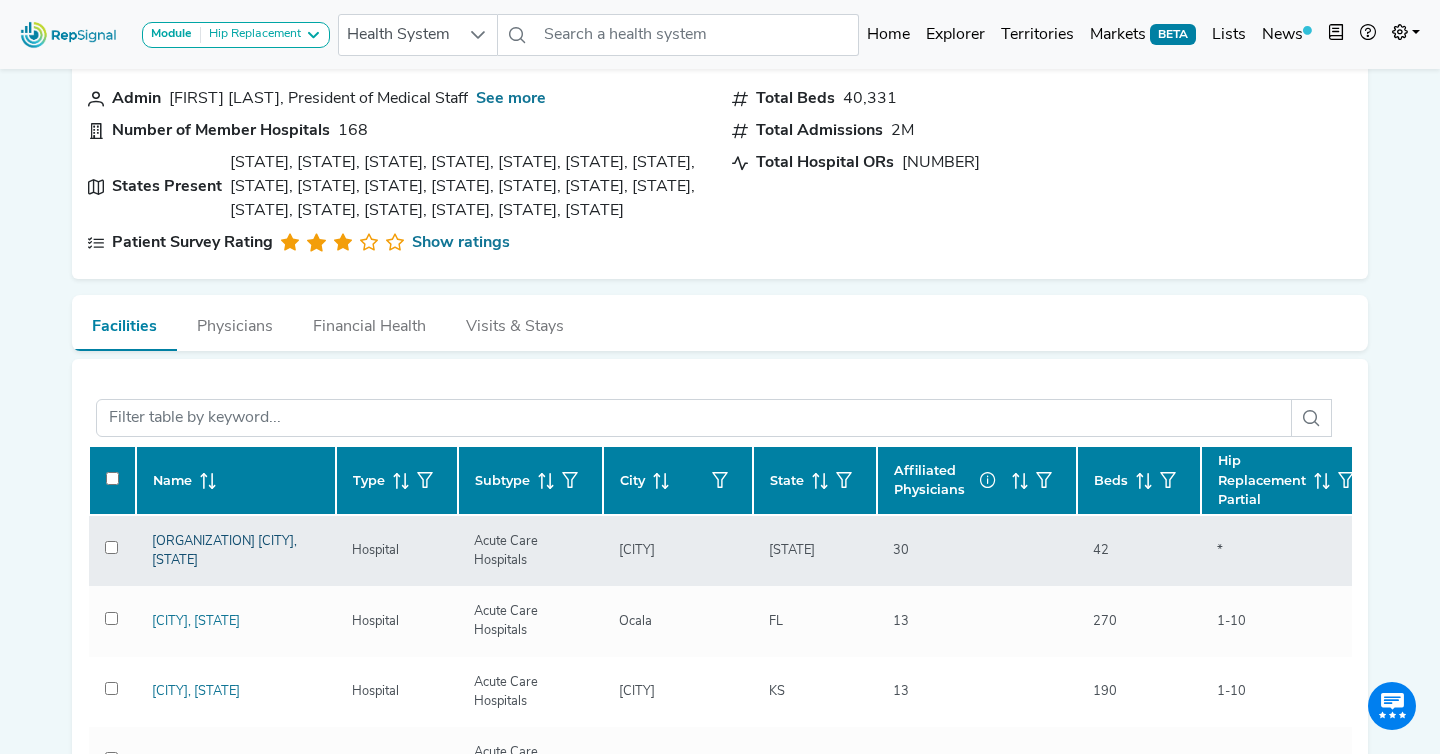 click on "[ORGANIZATION] [CITY], [STATE]" 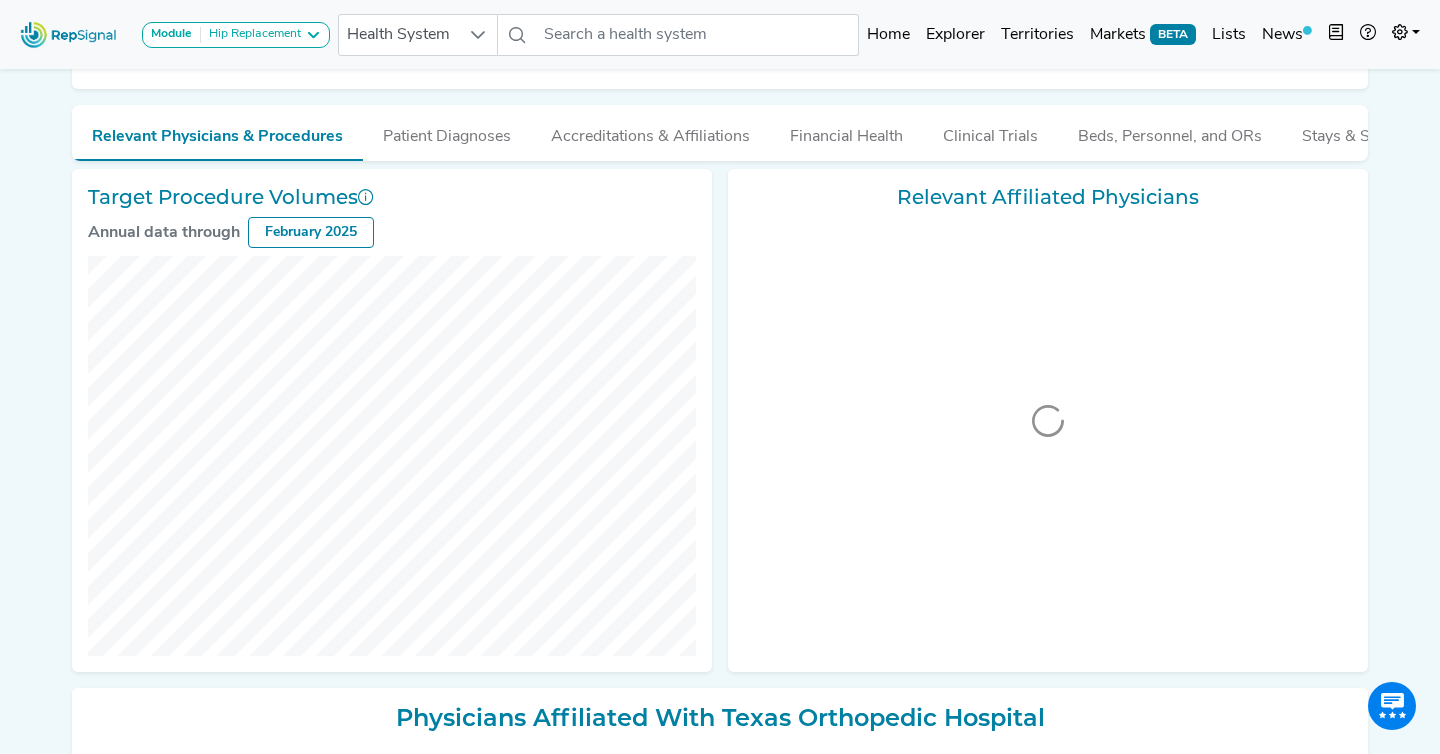 scroll, scrollTop: 0, scrollLeft: 0, axis: both 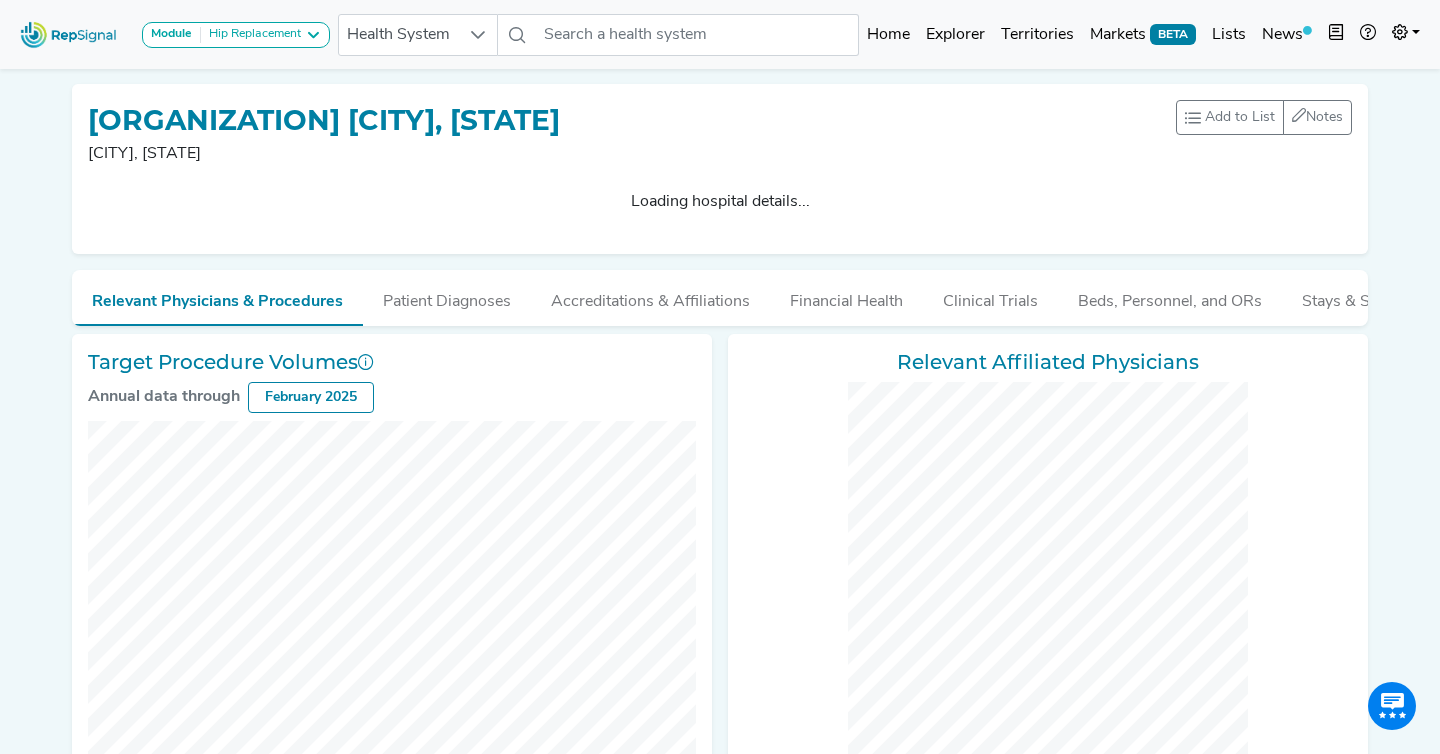 checkbox on "false" 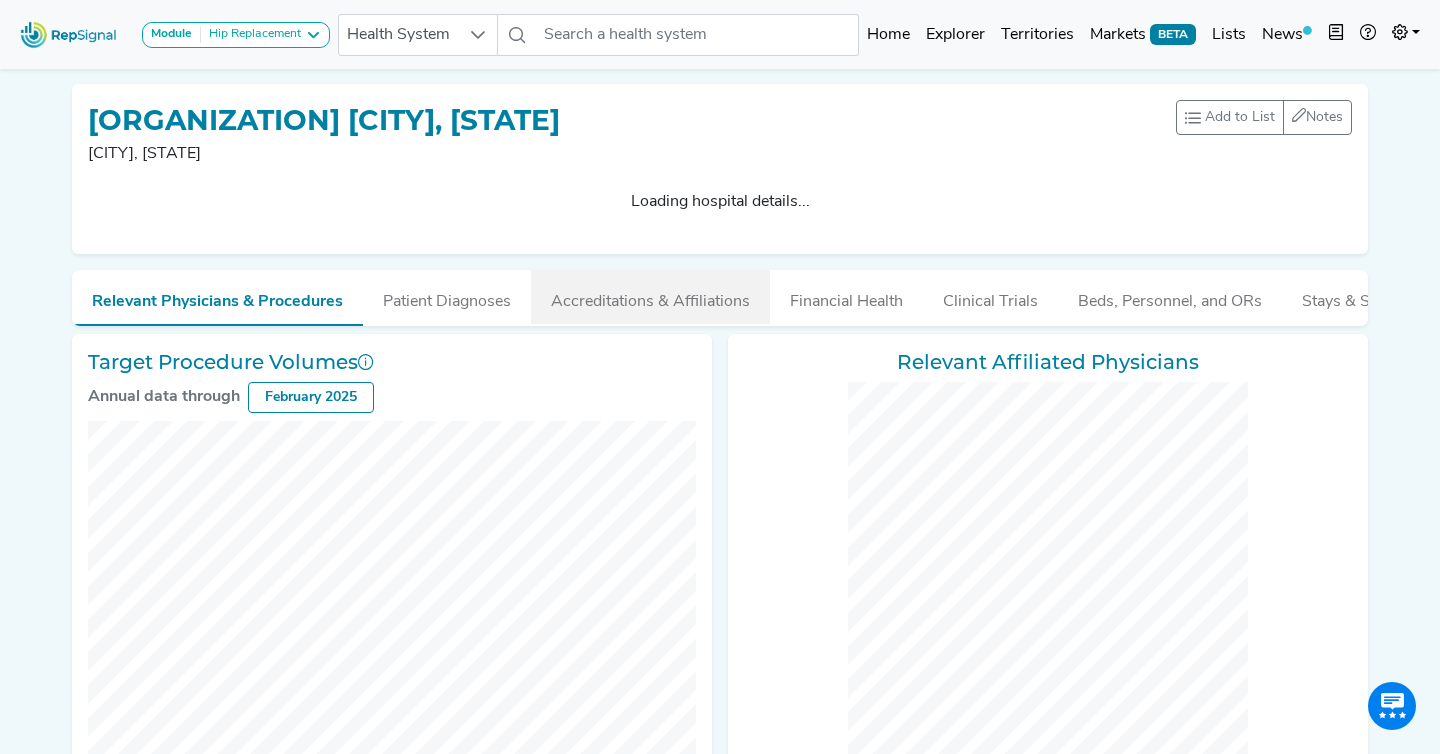 checkbox on "false" 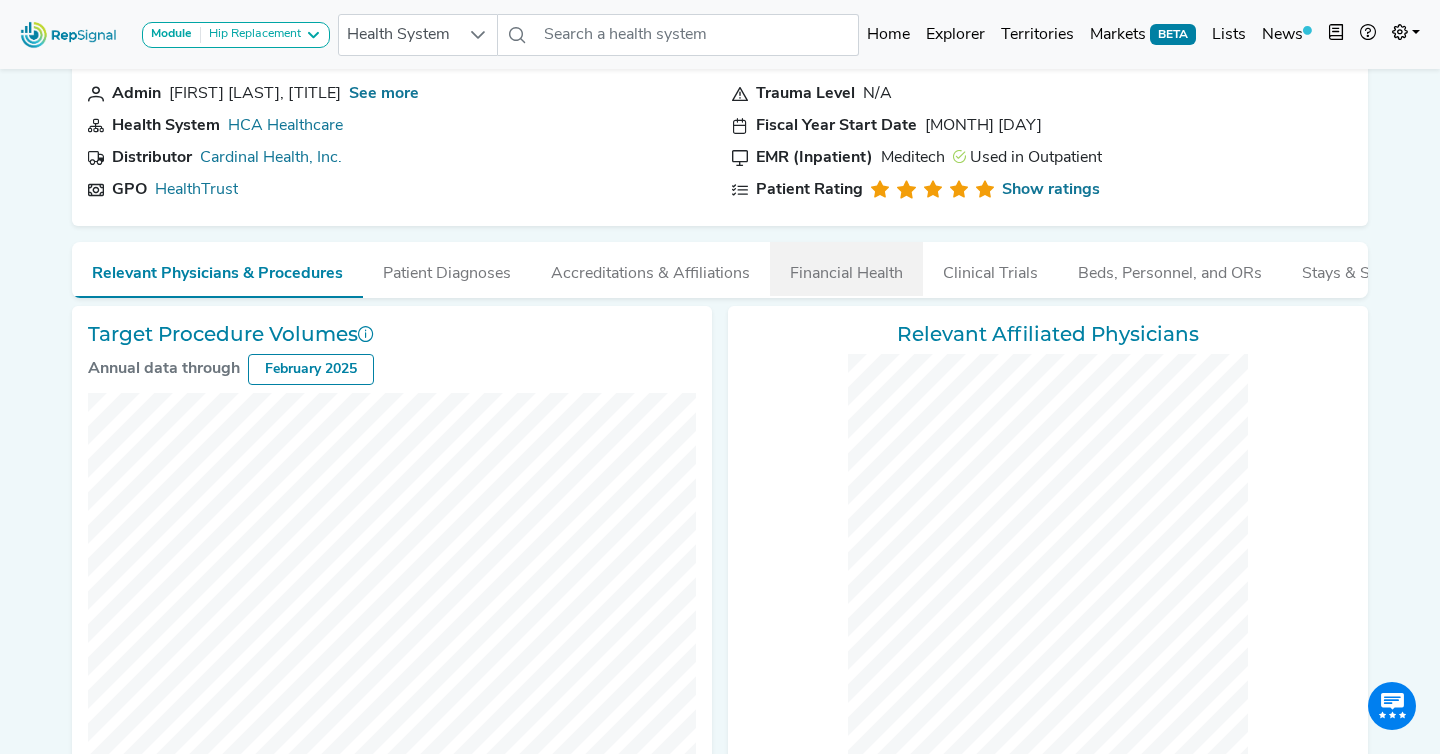 click on "Financial Health" at bounding box center [846, 269] 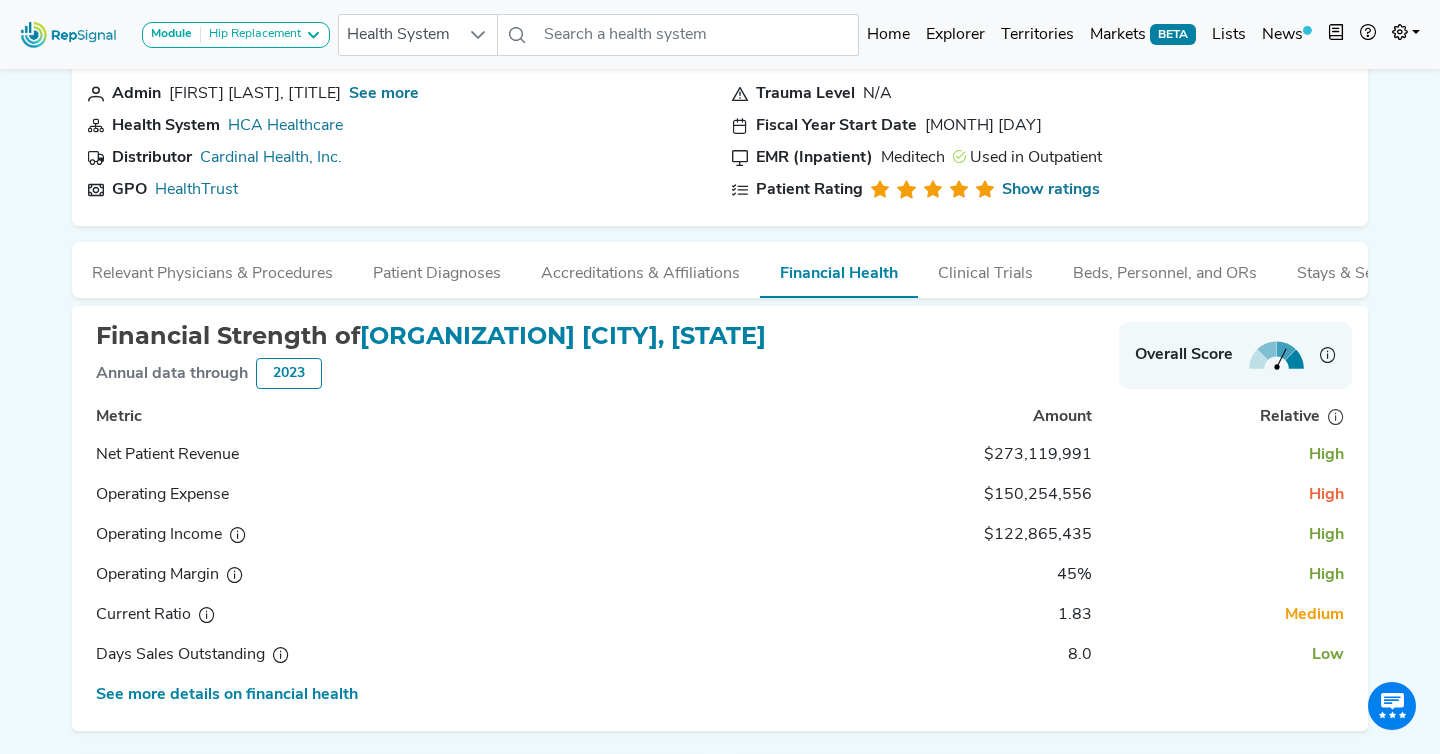 scroll, scrollTop: 469, scrollLeft: 0, axis: vertical 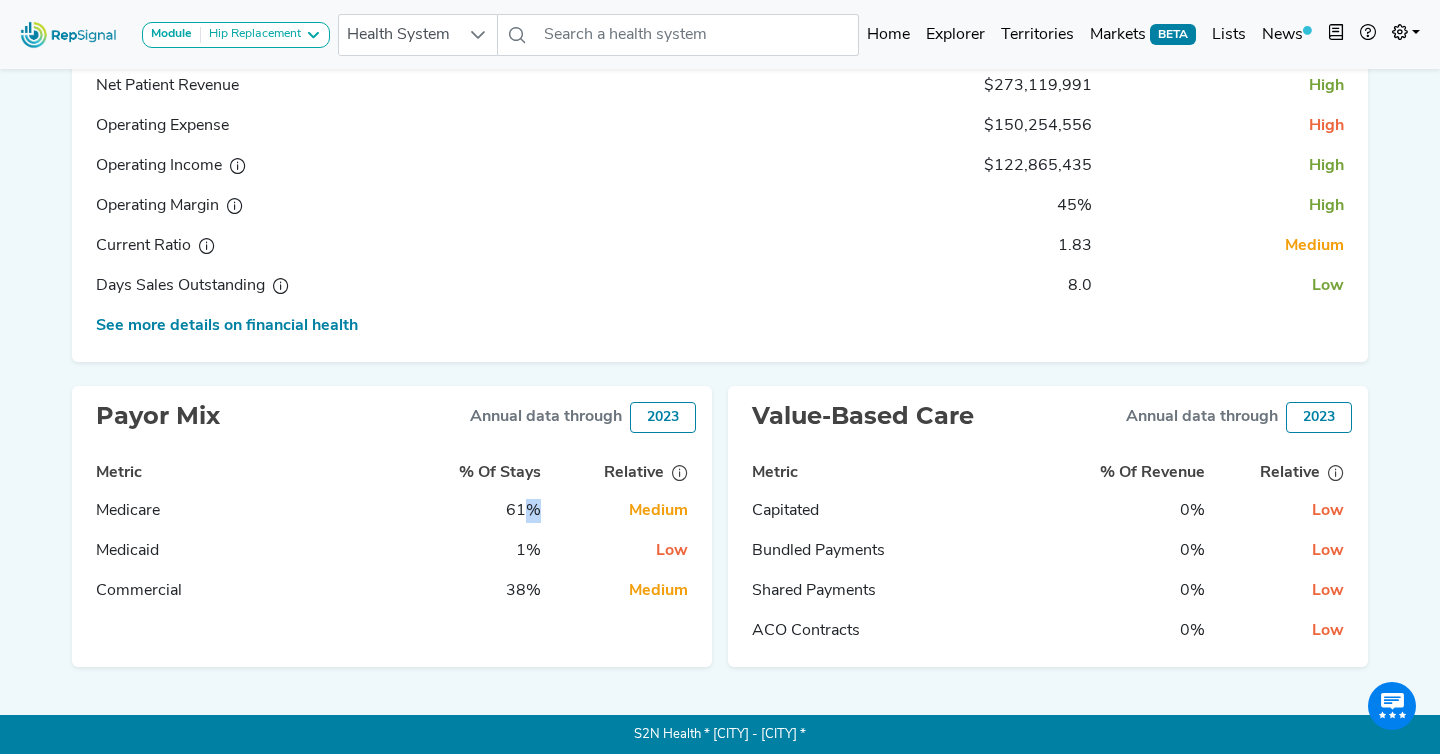 drag, startPoint x: 554, startPoint y: 505, endPoint x: 523, endPoint y: 505, distance: 31 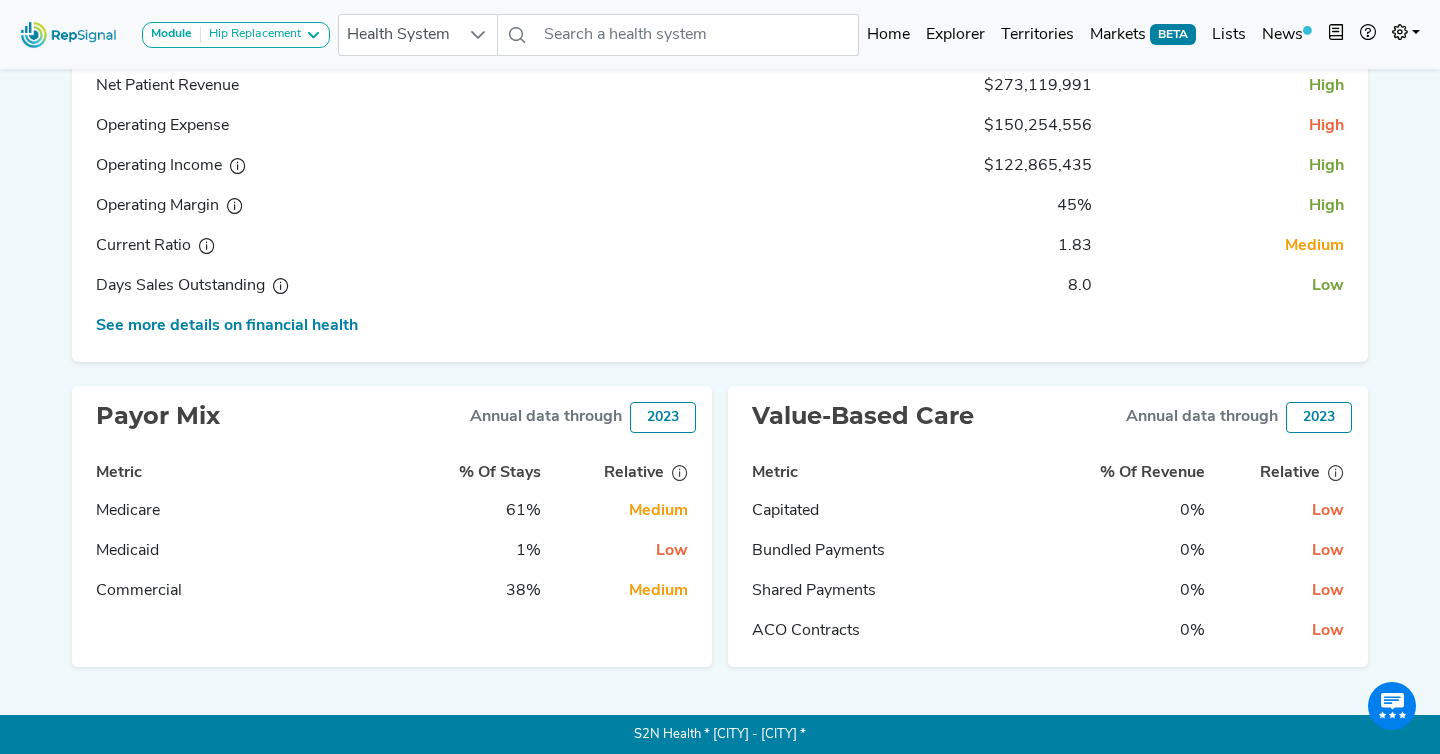 click on "61%" at bounding box center (477, 511) 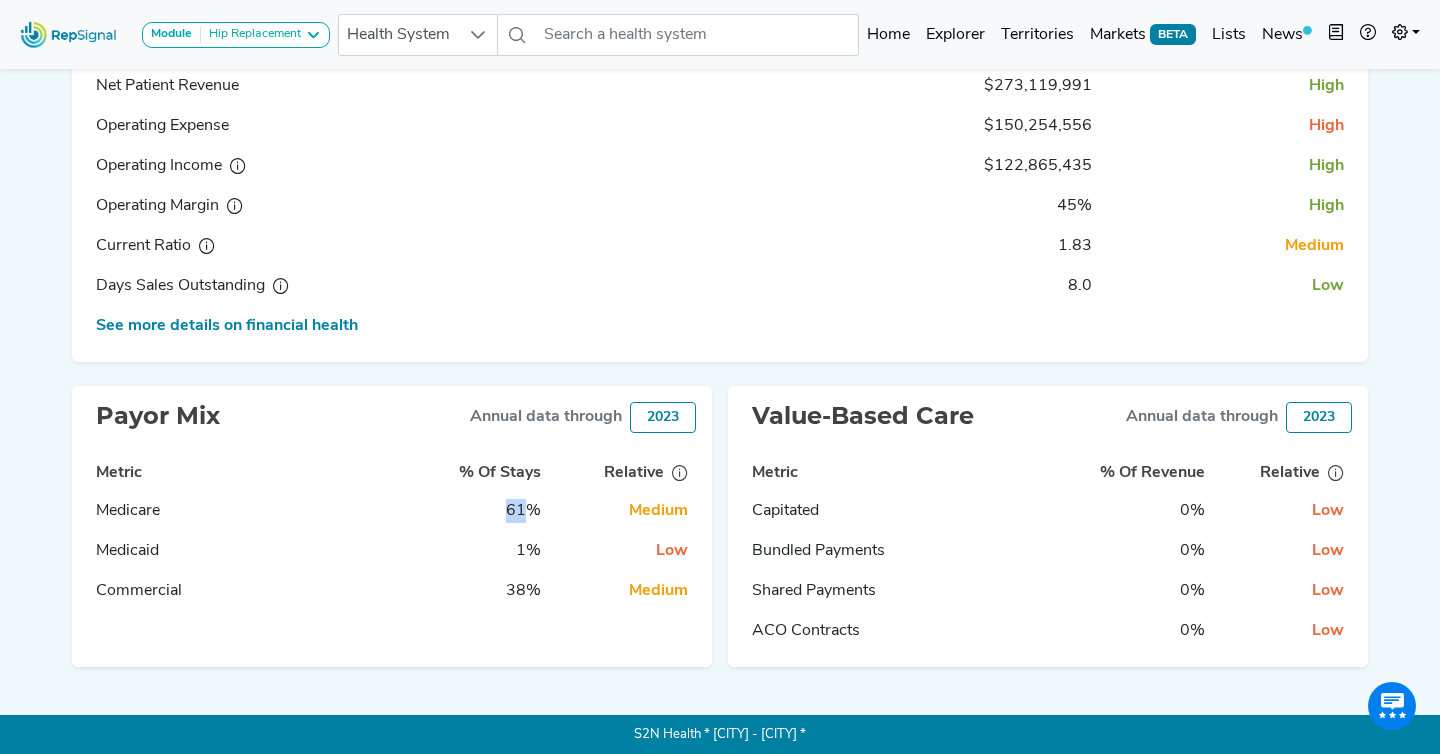 click on "61%" at bounding box center [477, 511] 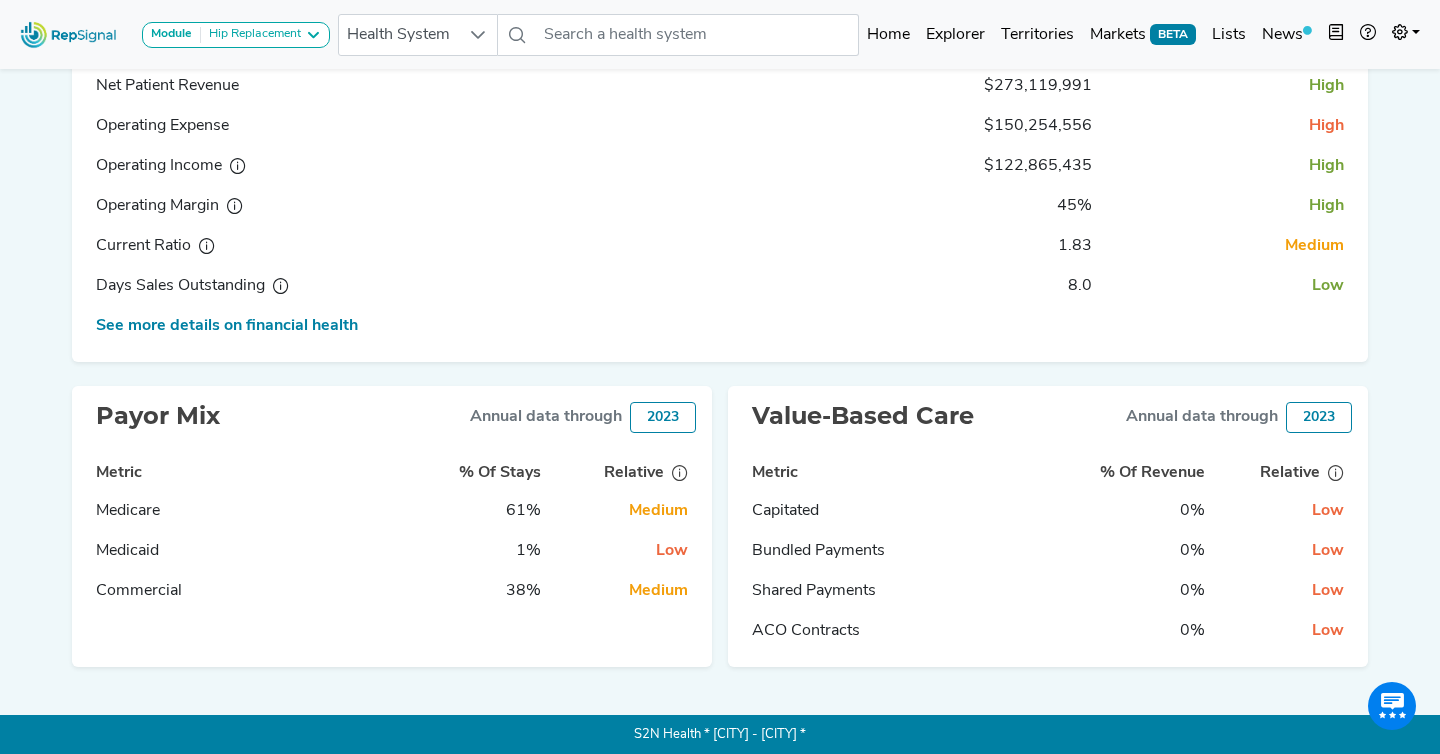 click on "61%" at bounding box center (523, 511) 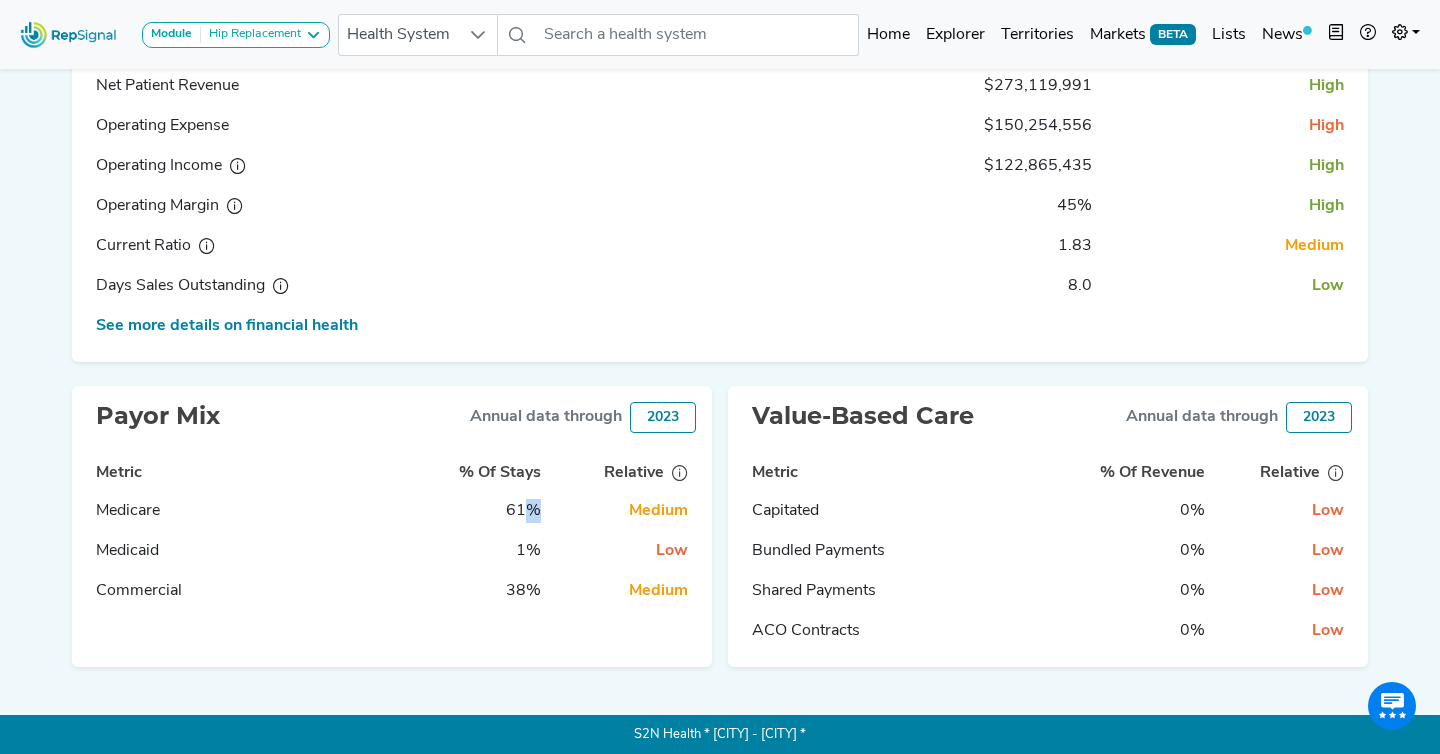 click on "61%" at bounding box center [523, 511] 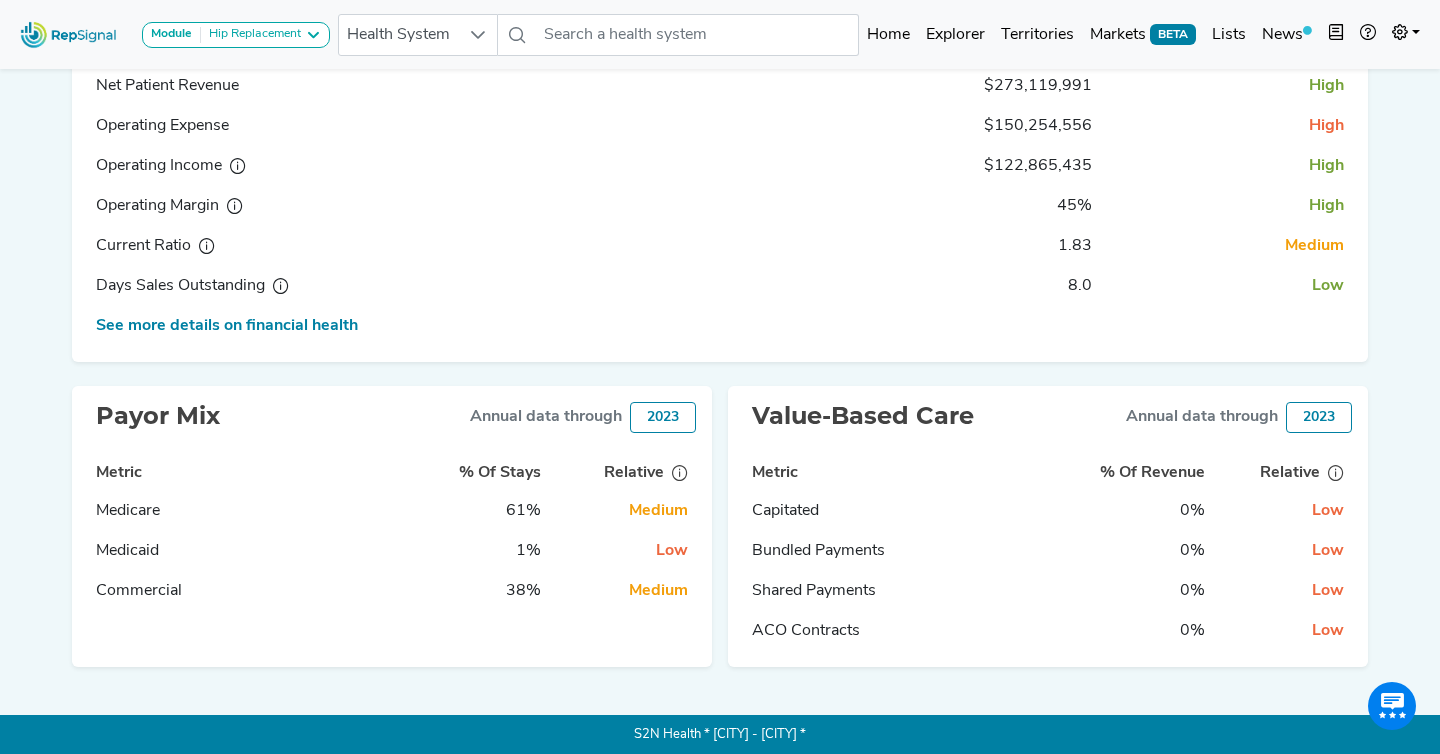 click on "38%" at bounding box center (477, 591) 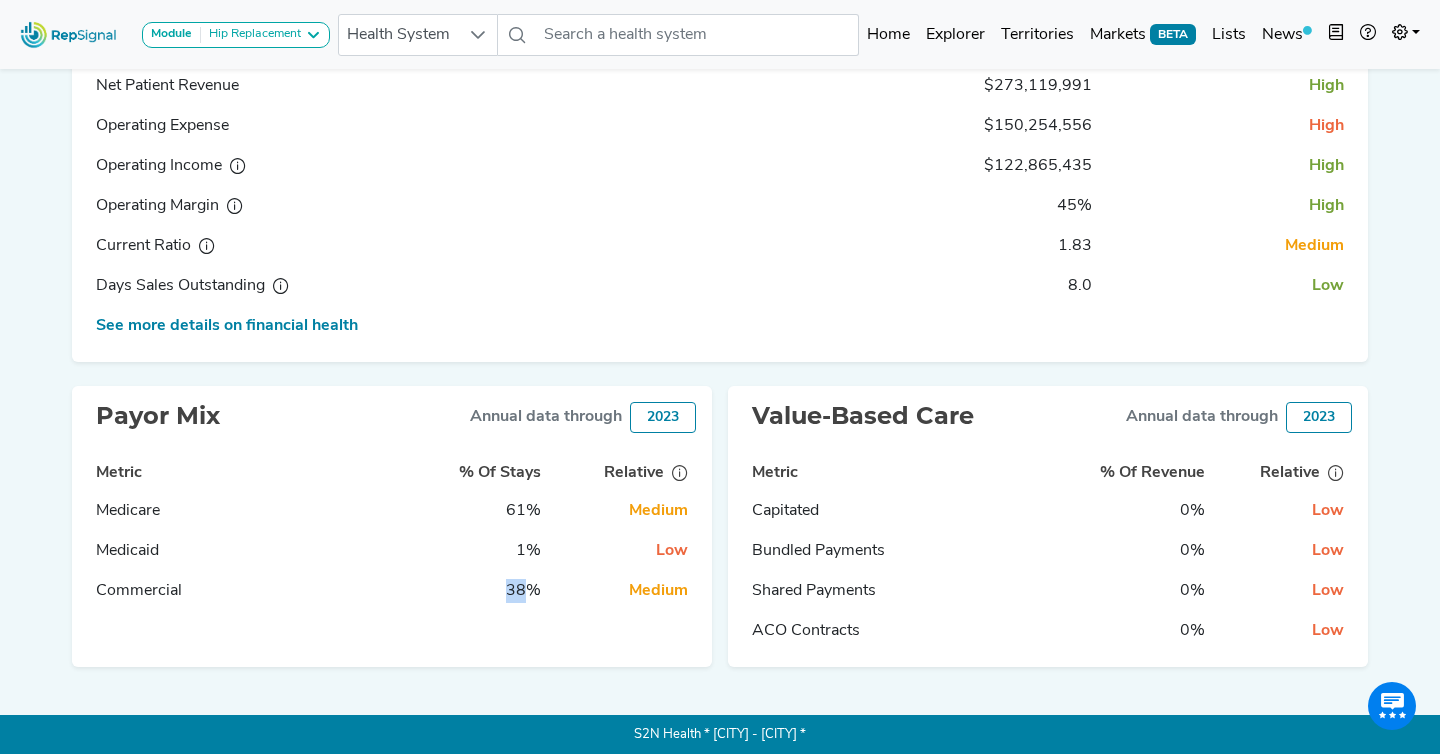 click on "38%" at bounding box center [477, 591] 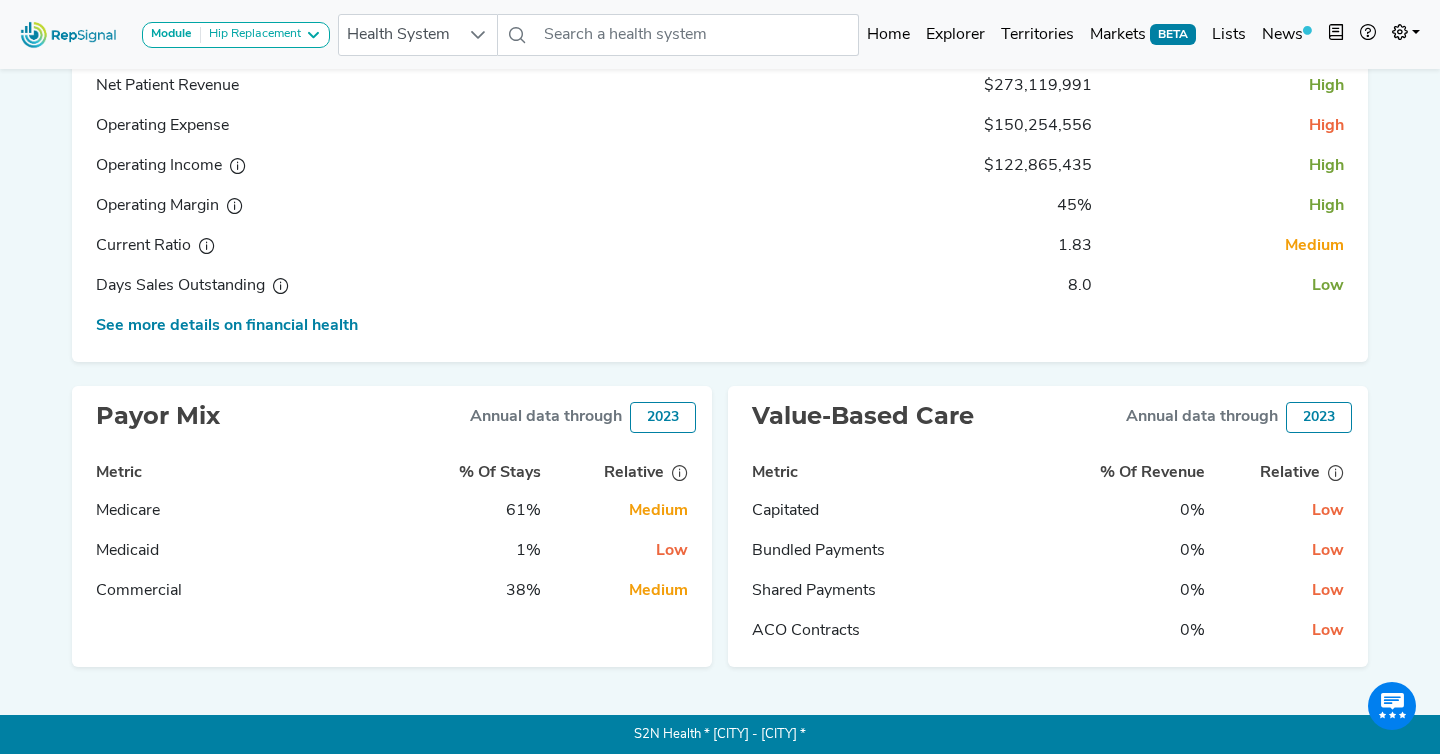 click on "61%" at bounding box center [523, 511] 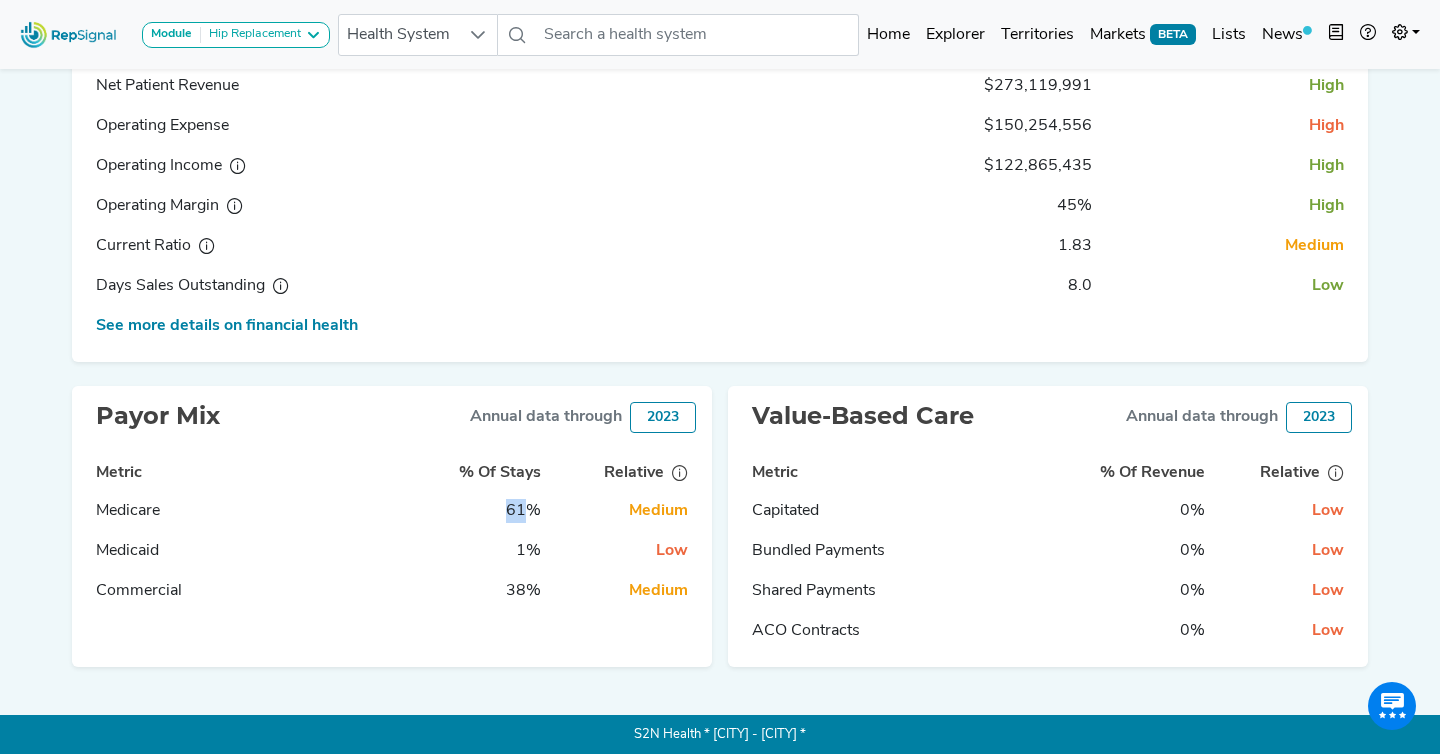 click on "61%" at bounding box center (523, 511) 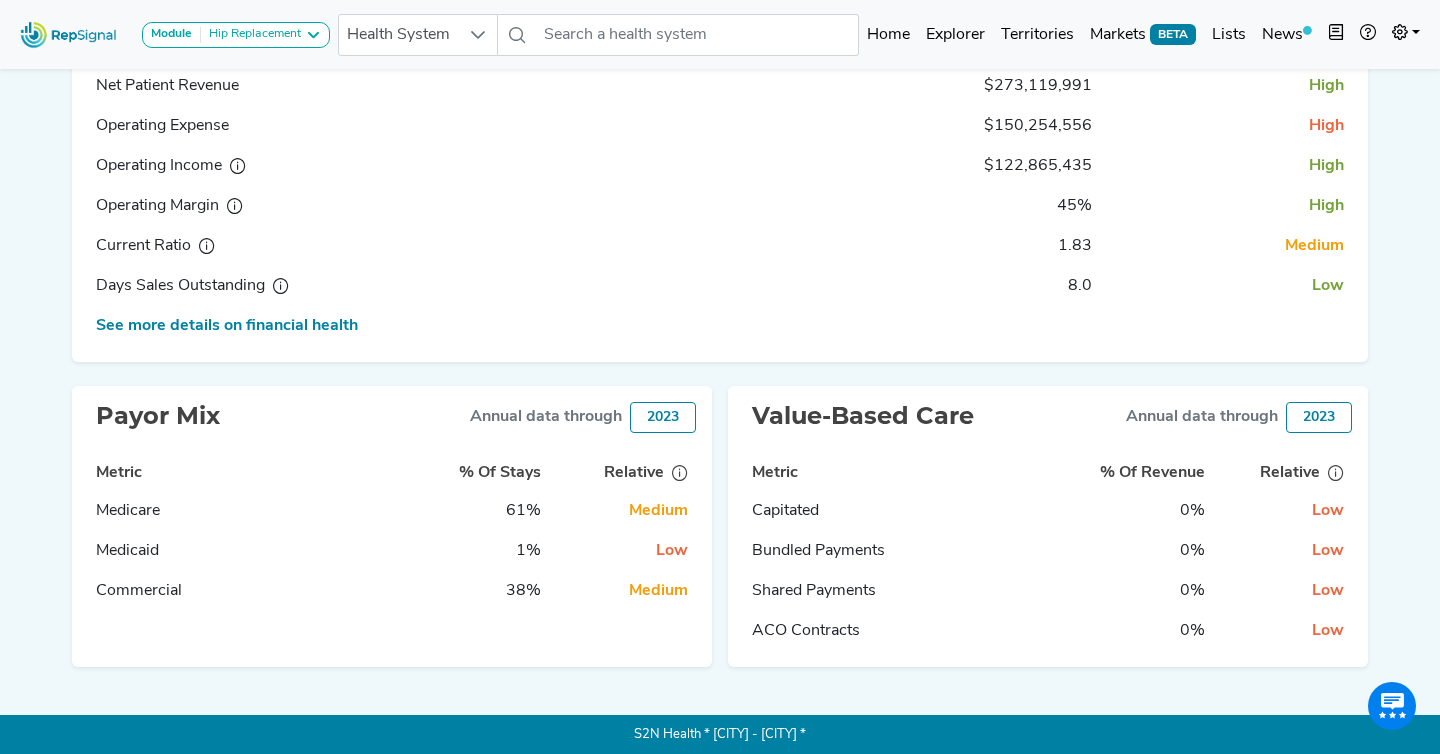 click on "38%" at bounding box center (477, 591) 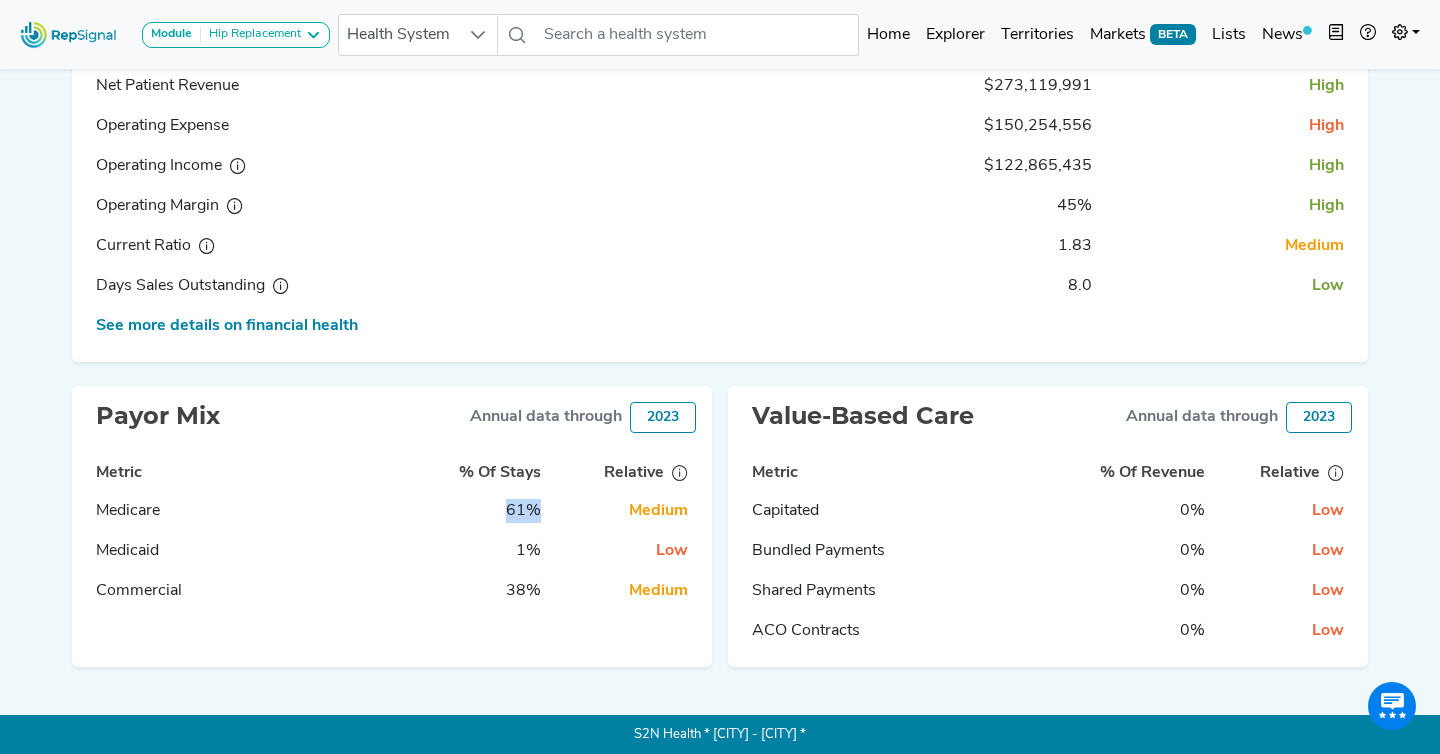 drag, startPoint x: 557, startPoint y: 518, endPoint x: 476, endPoint y: 510, distance: 81.394104 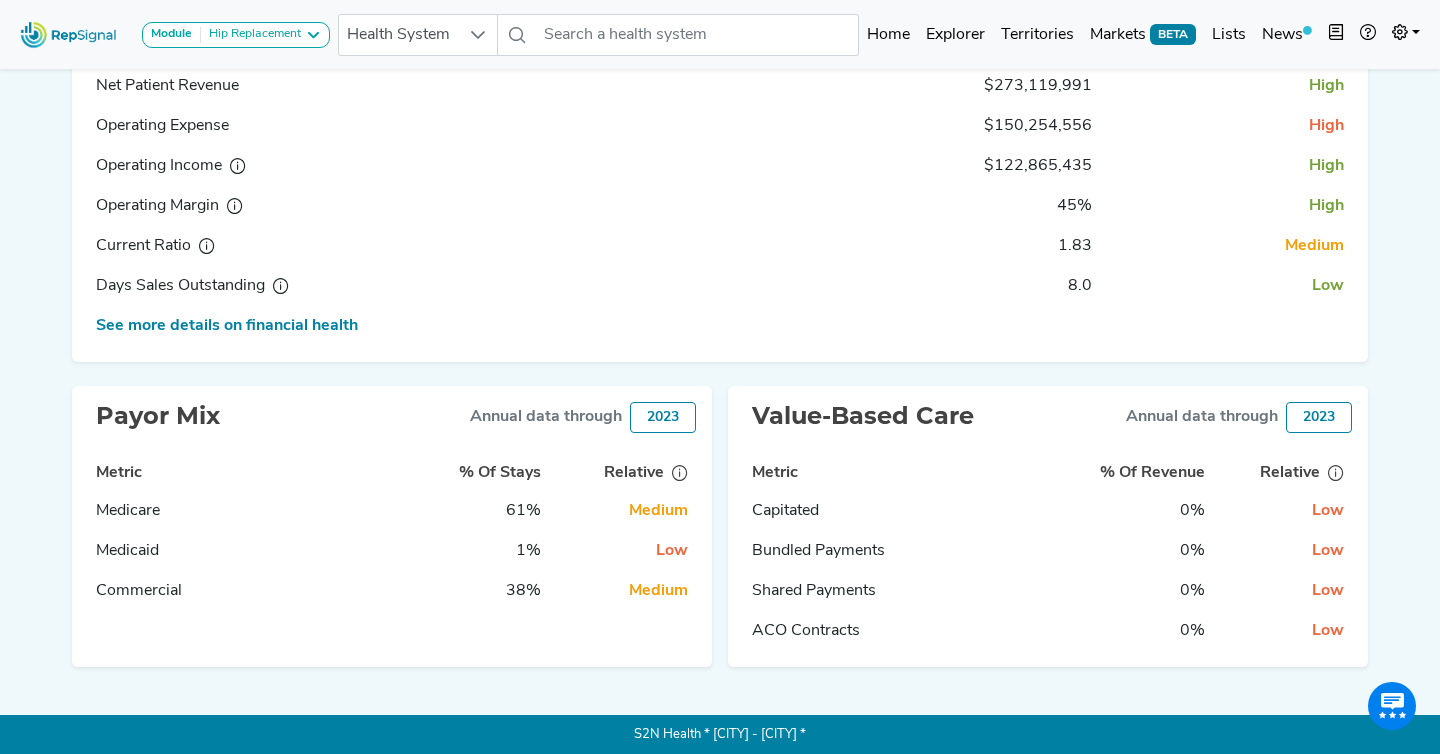 click on "Medium" at bounding box center (622, 511) 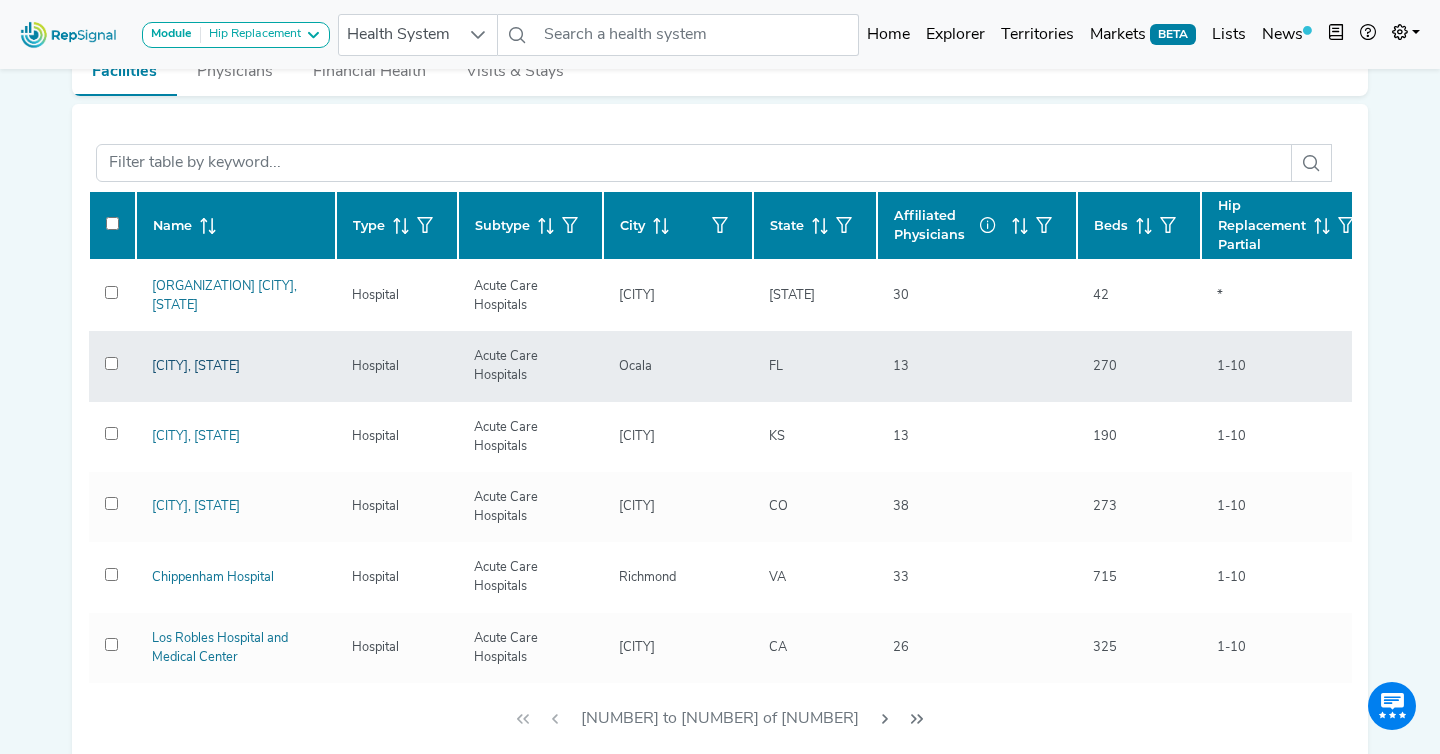 click on "[CITY], [STATE]" 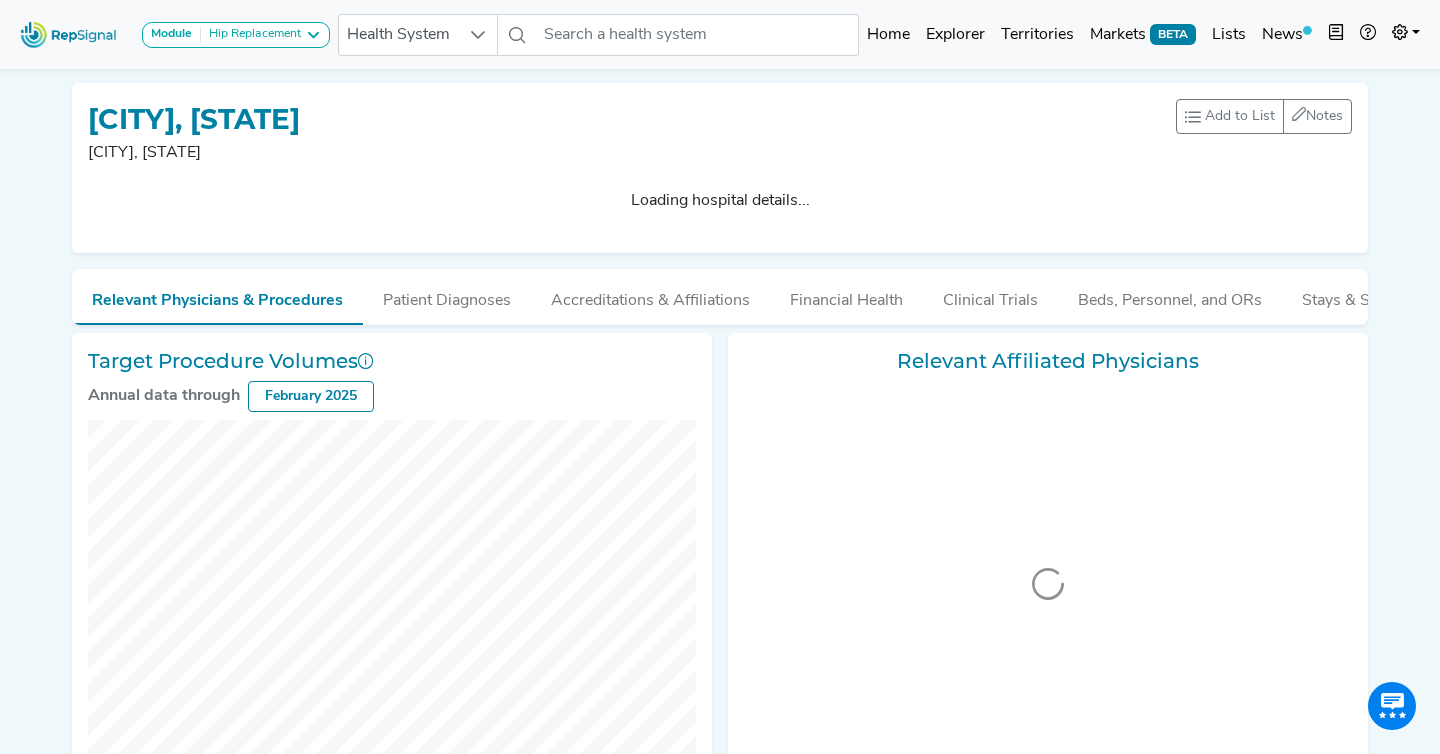 scroll, scrollTop: 0, scrollLeft: 0, axis: both 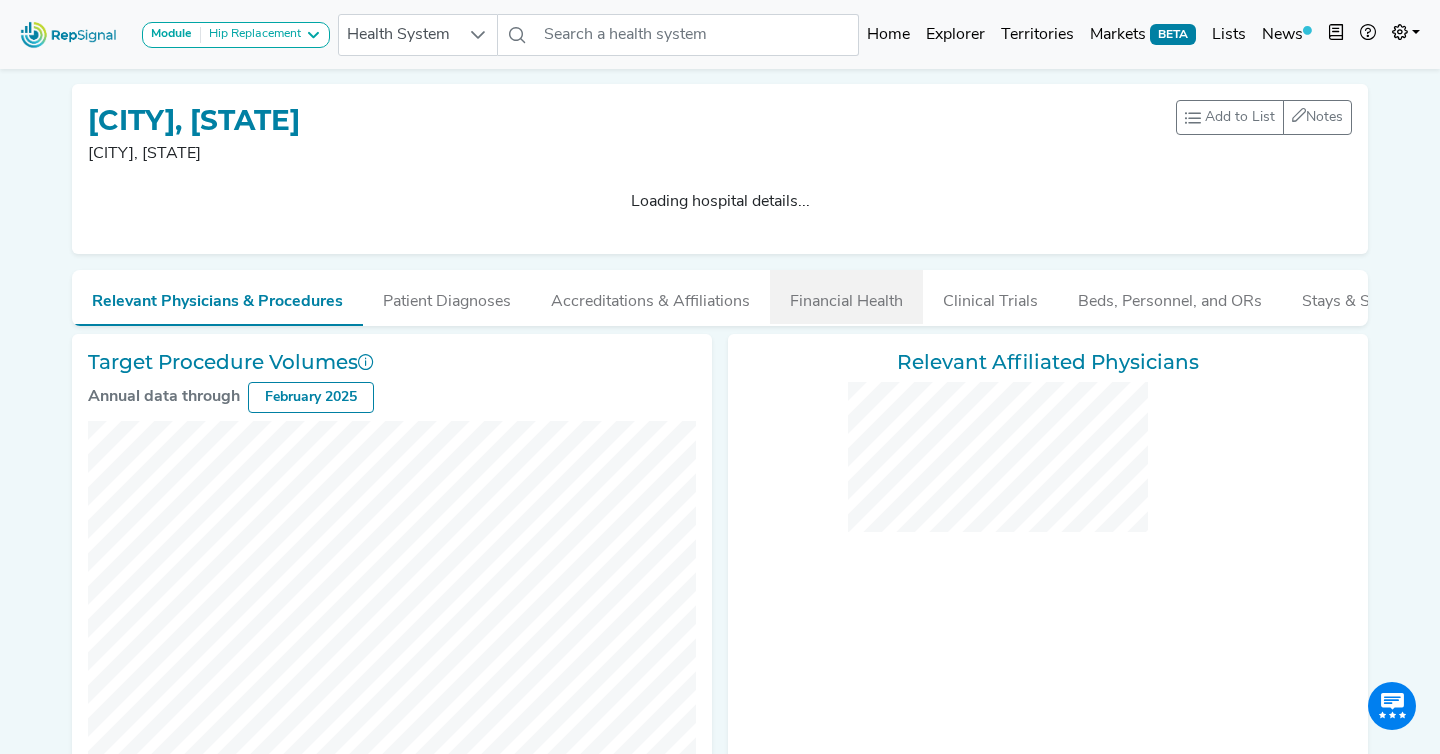click on "Financial Health" at bounding box center (846, 297) 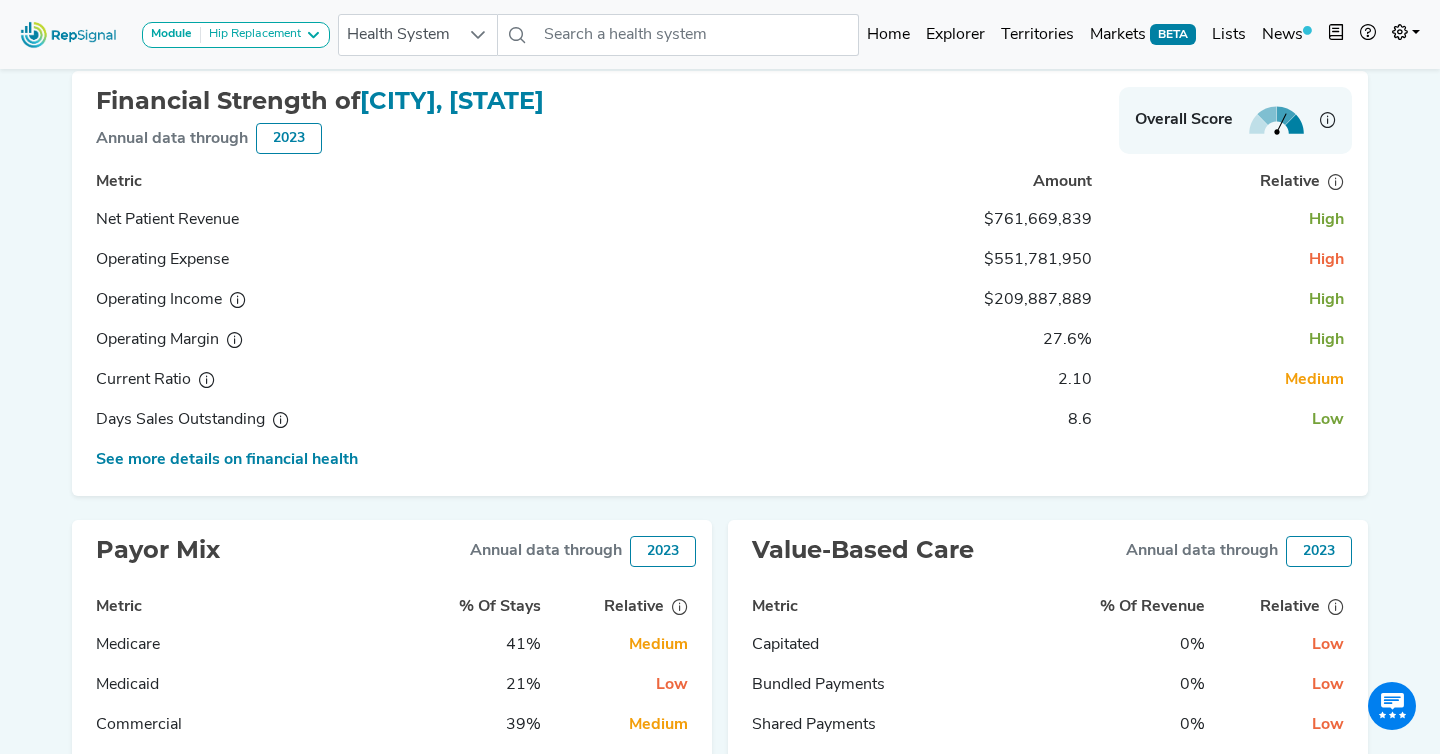 scroll, scrollTop: 380, scrollLeft: 0, axis: vertical 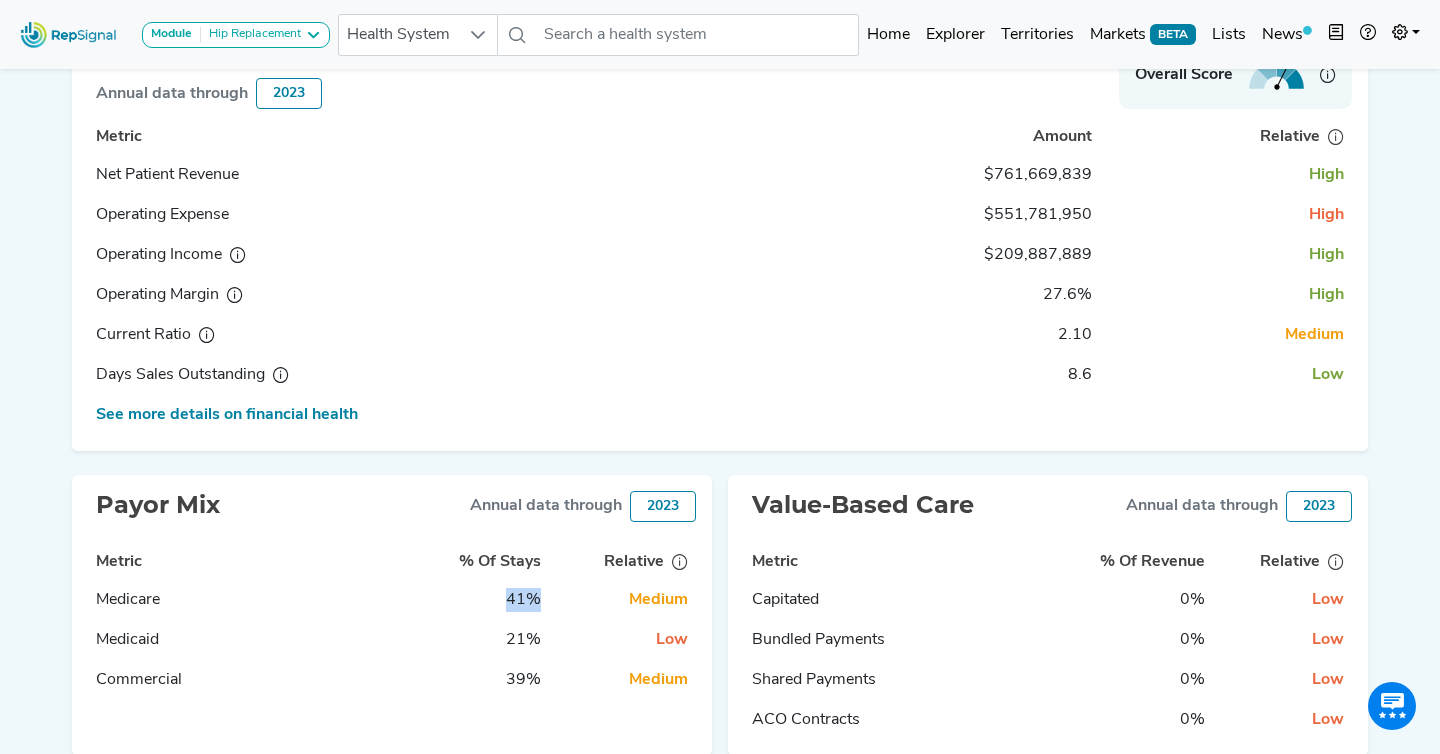 drag, startPoint x: 545, startPoint y: 601, endPoint x: 477, endPoint y: 601, distance: 68 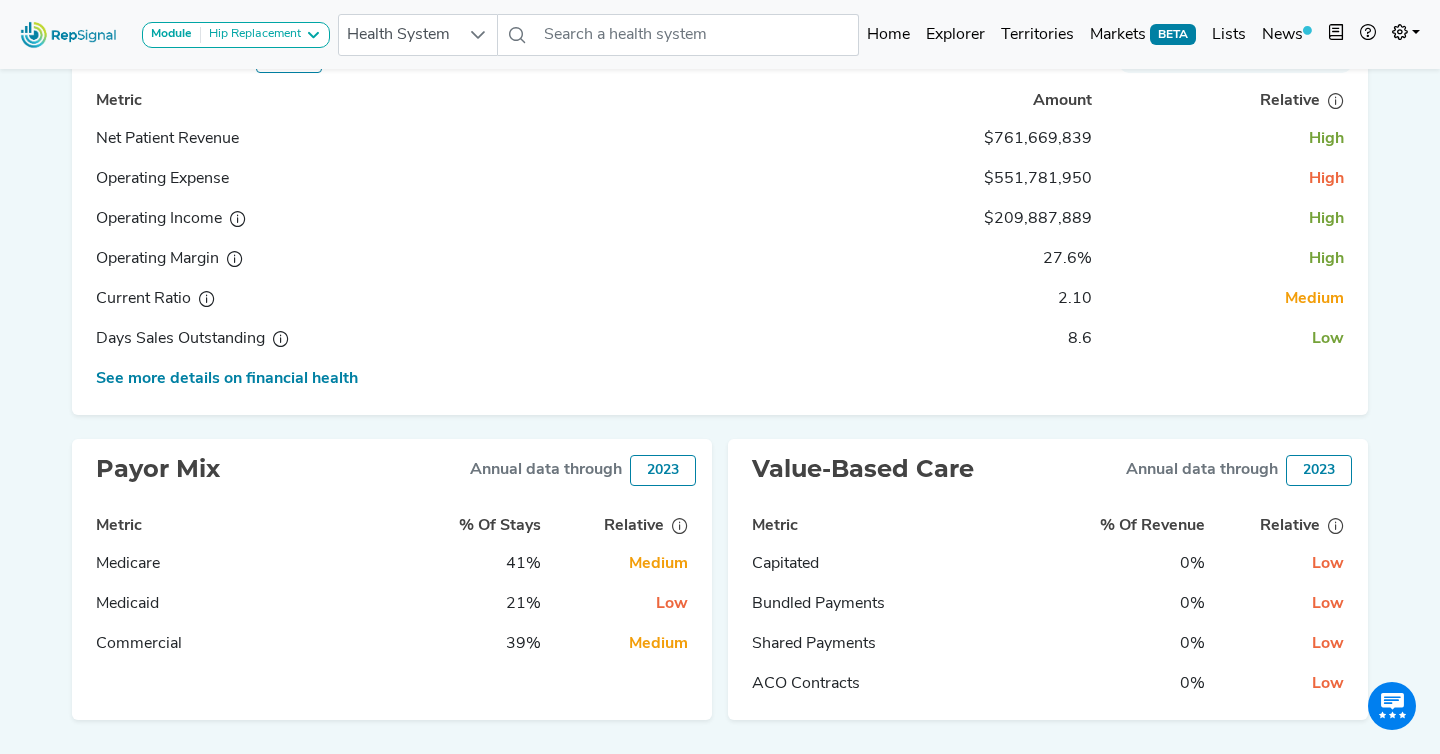 scroll, scrollTop: 418, scrollLeft: 0, axis: vertical 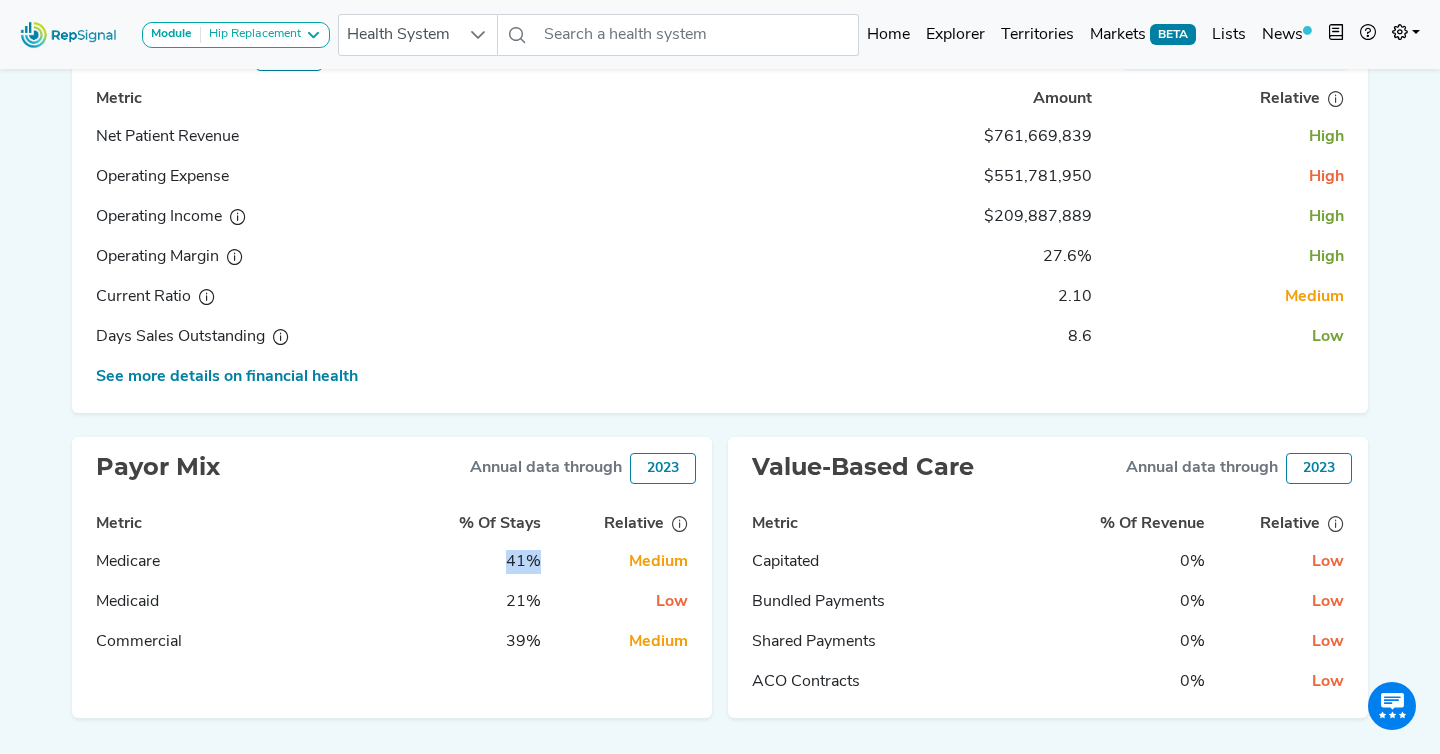 drag, startPoint x: 538, startPoint y: 572, endPoint x: 497, endPoint y: 565, distance: 41.59327 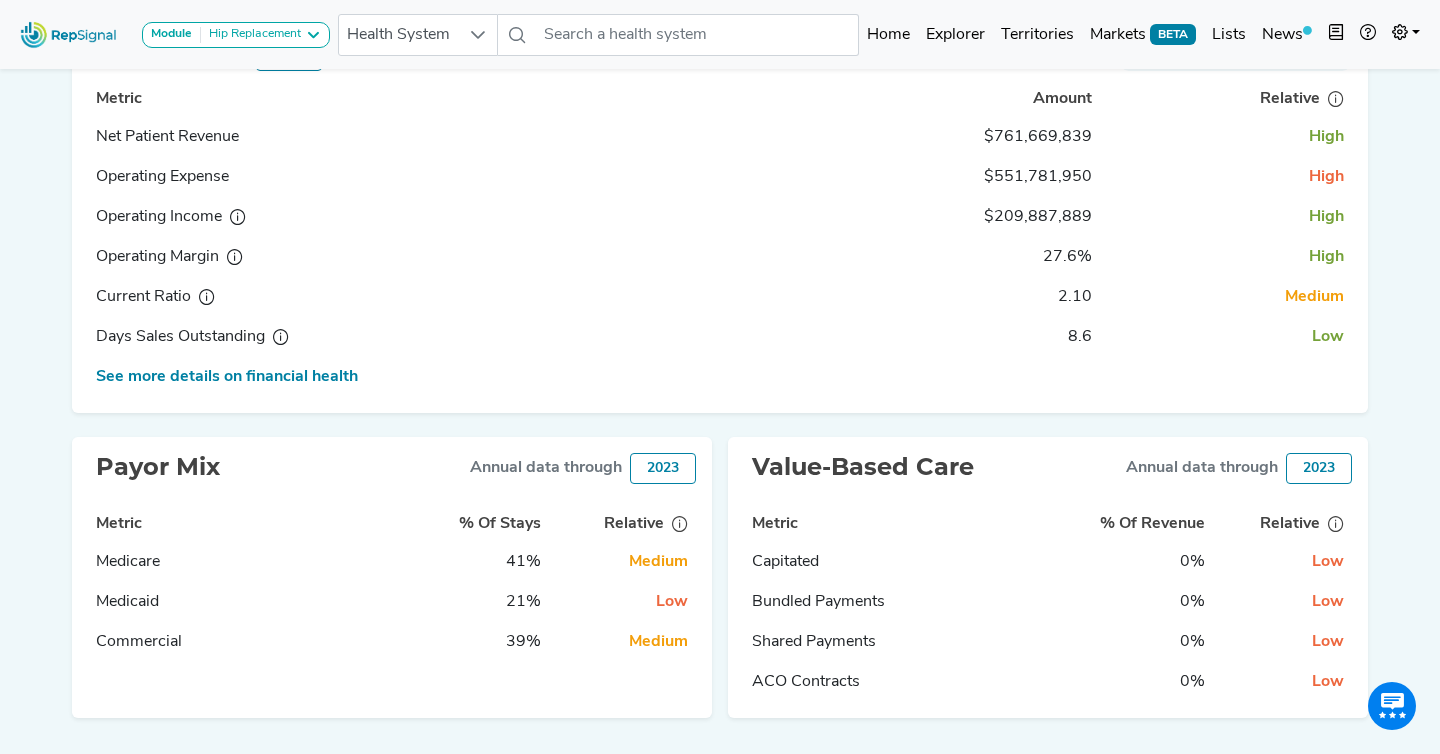 click on "41%" at bounding box center (477, 562) 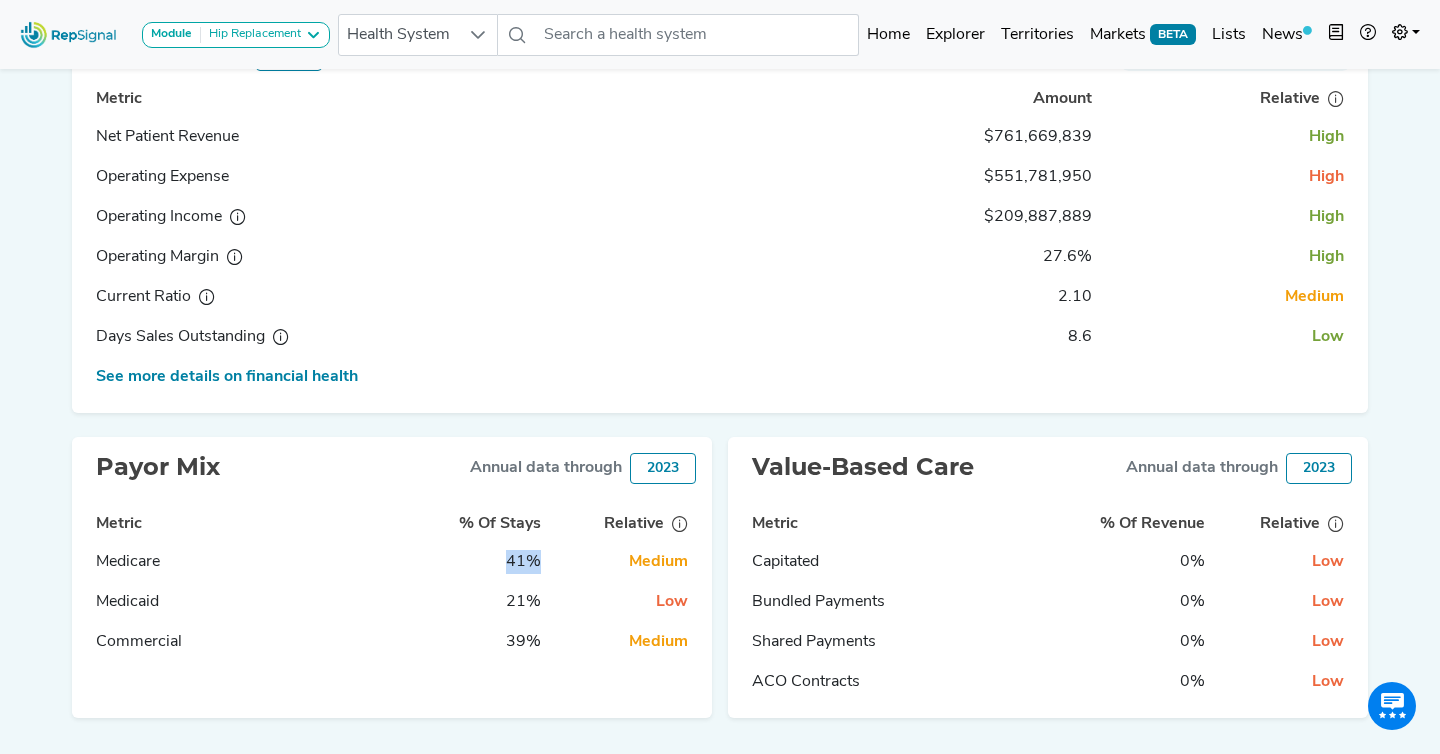 drag, startPoint x: 546, startPoint y: 564, endPoint x: 494, endPoint y: 562, distance: 52.03845 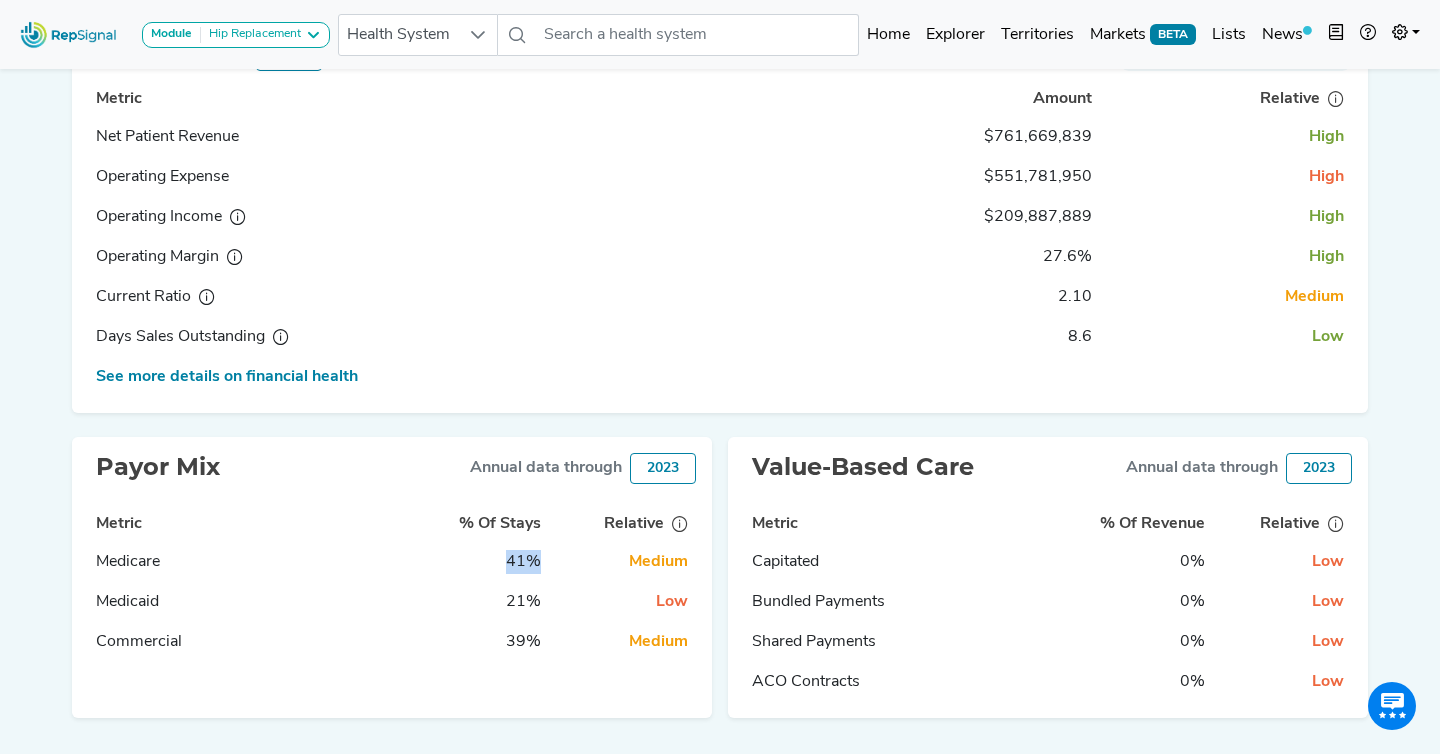 click on "41%" at bounding box center (523, 562) 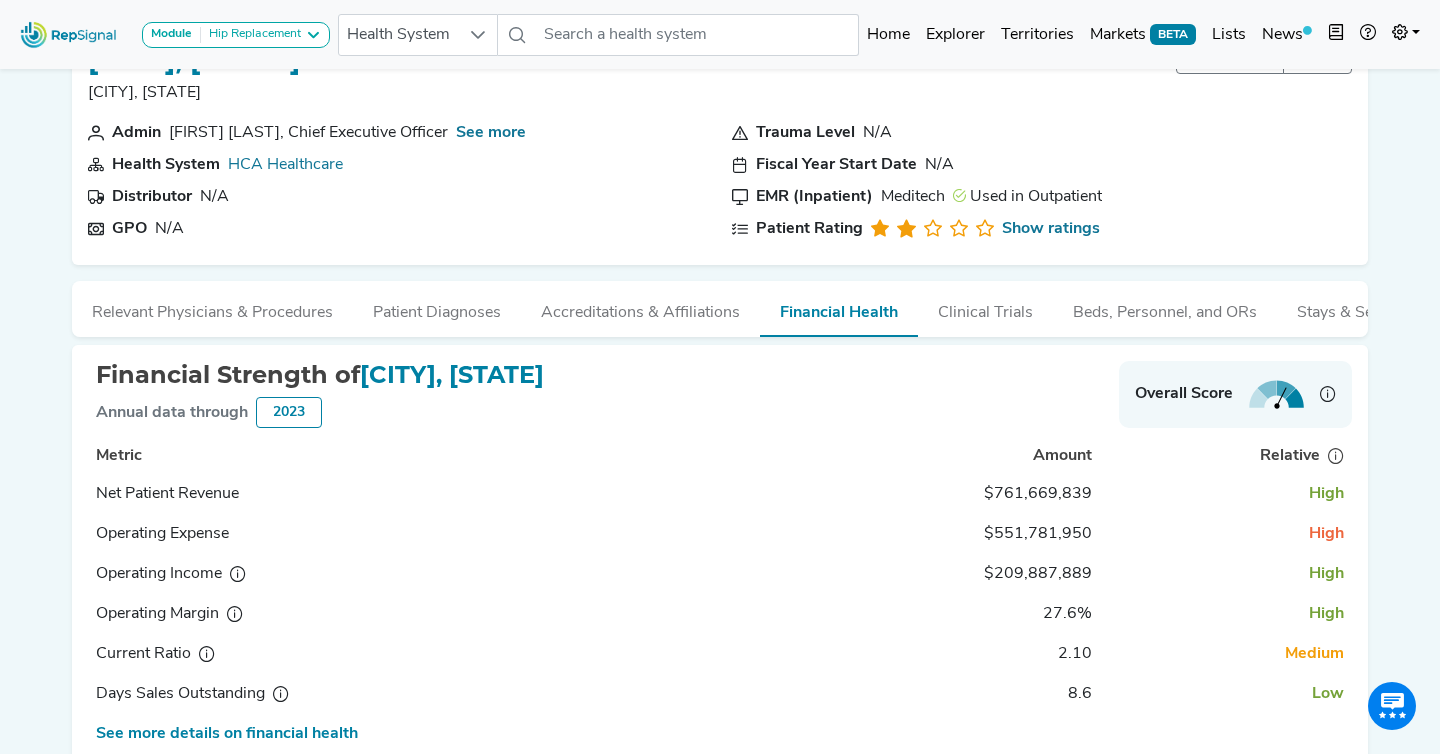 scroll, scrollTop: 0, scrollLeft: 0, axis: both 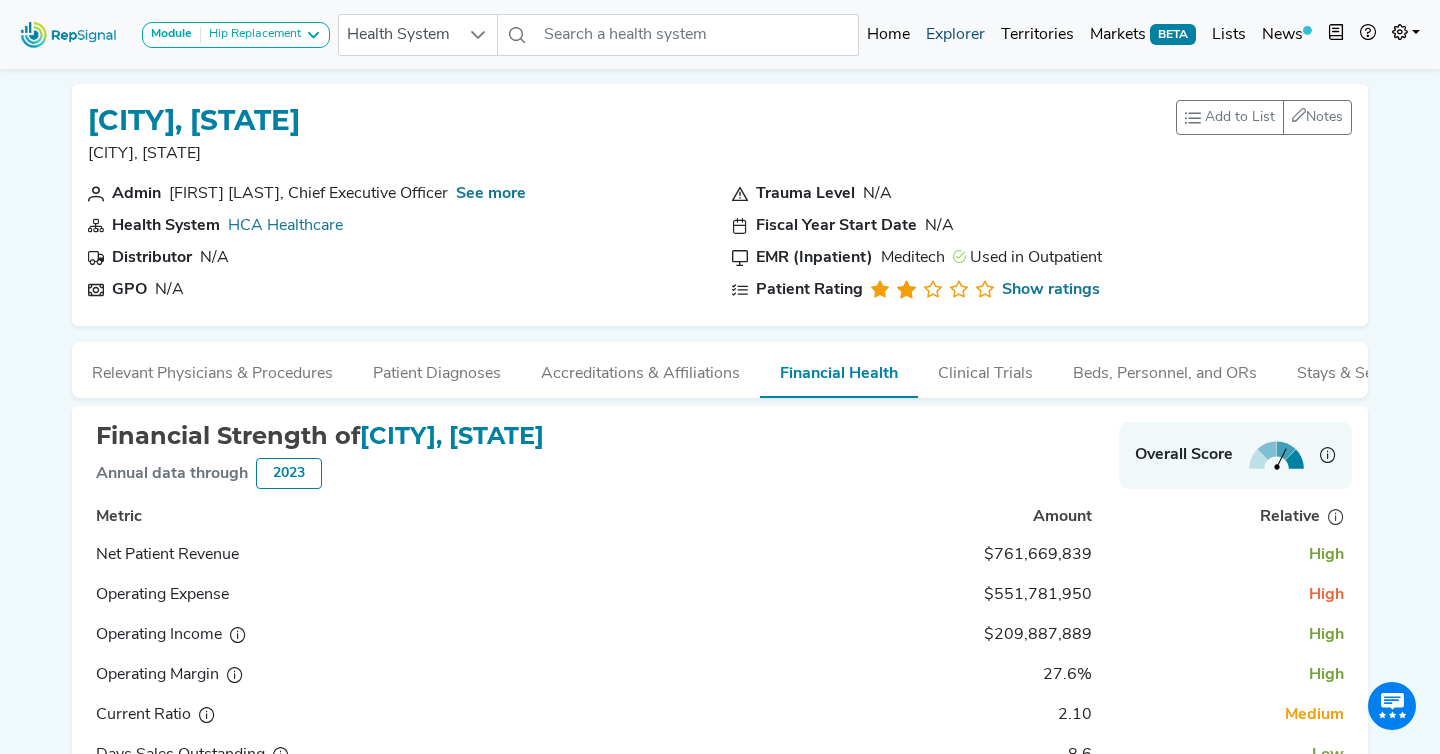 click on "Explorer" at bounding box center (955, 35) 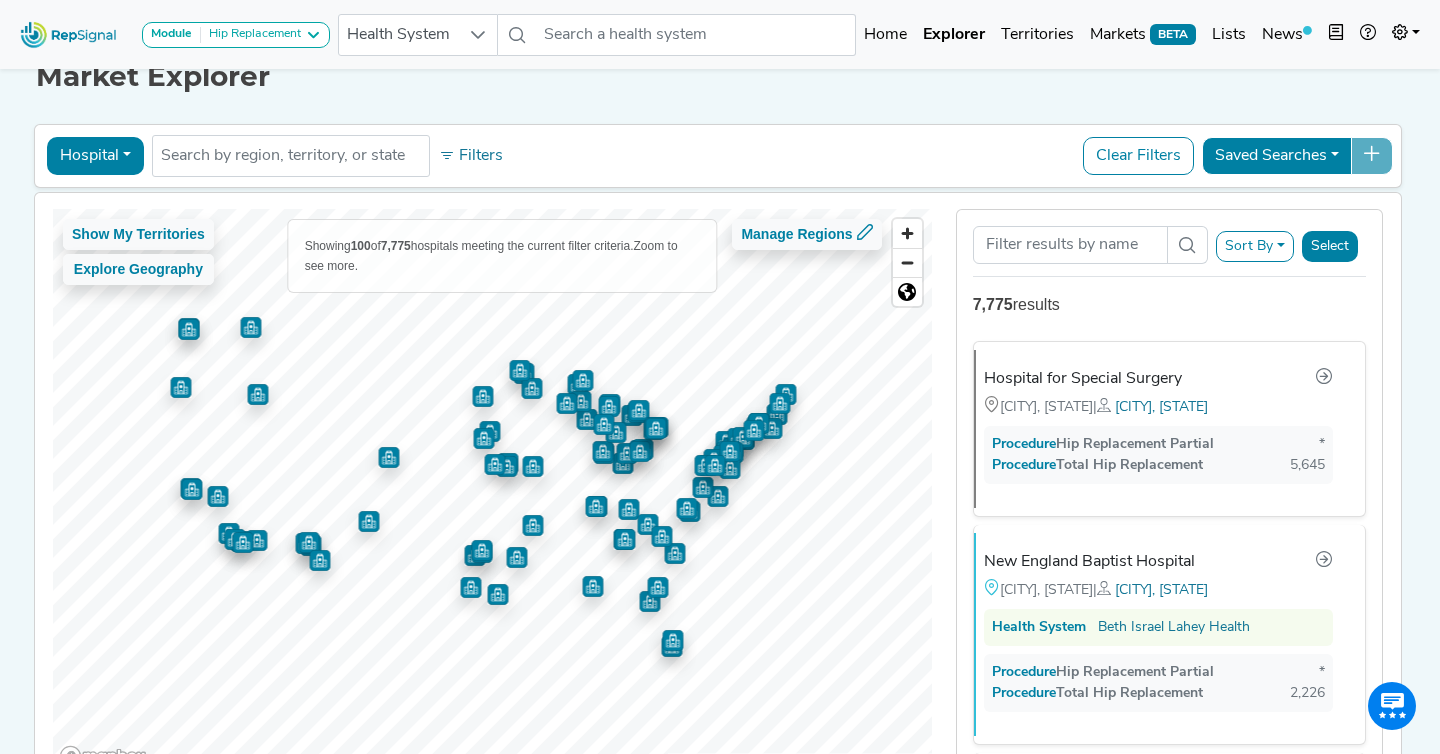 scroll, scrollTop: 36, scrollLeft: 0, axis: vertical 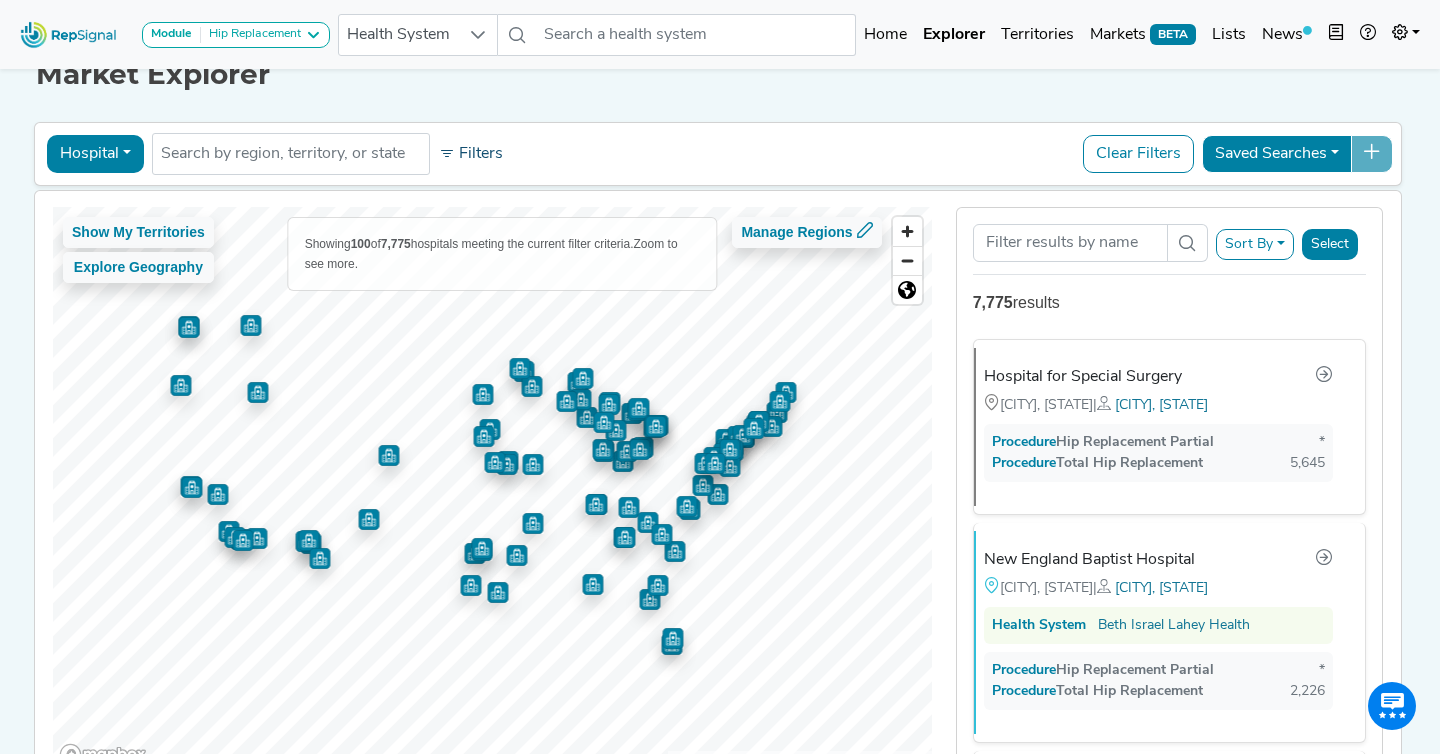 click on "Filters" 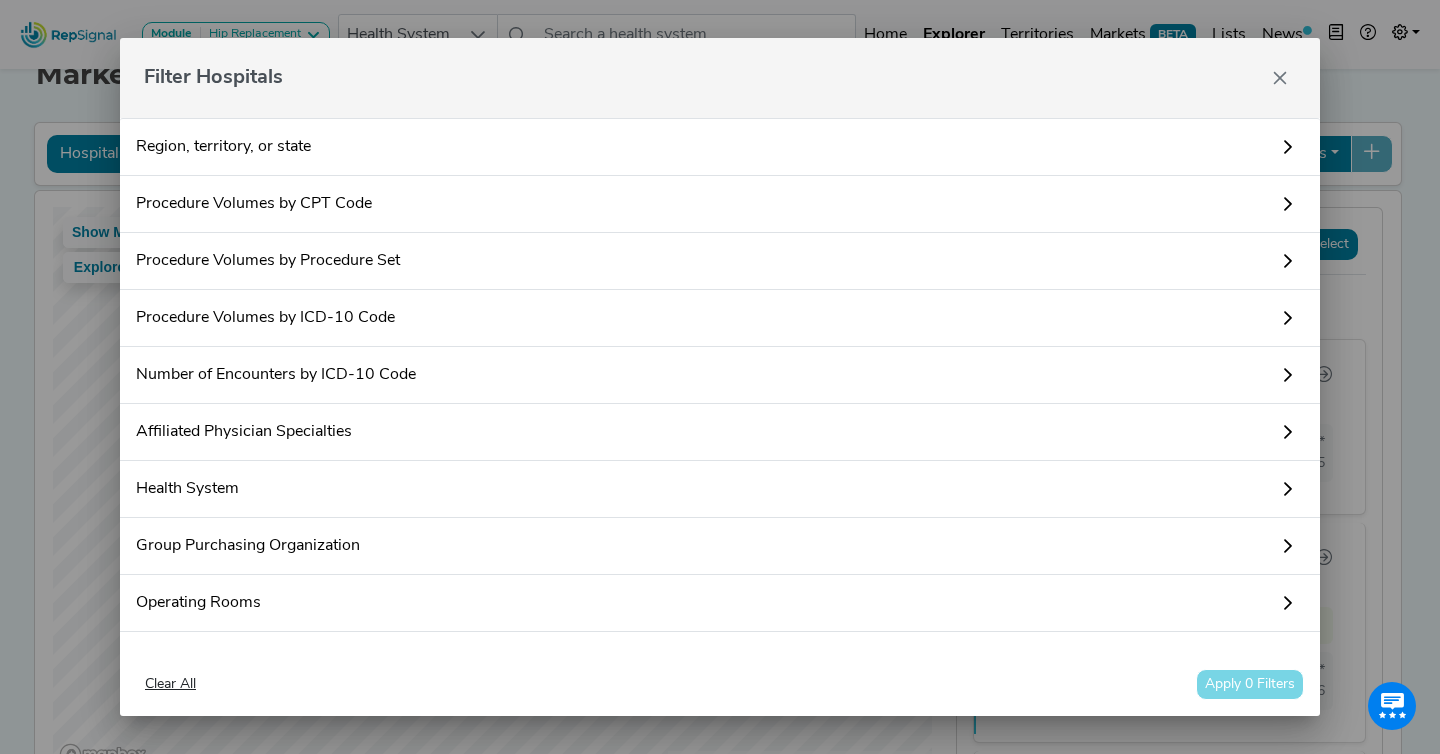 scroll, scrollTop: 254, scrollLeft: 0, axis: vertical 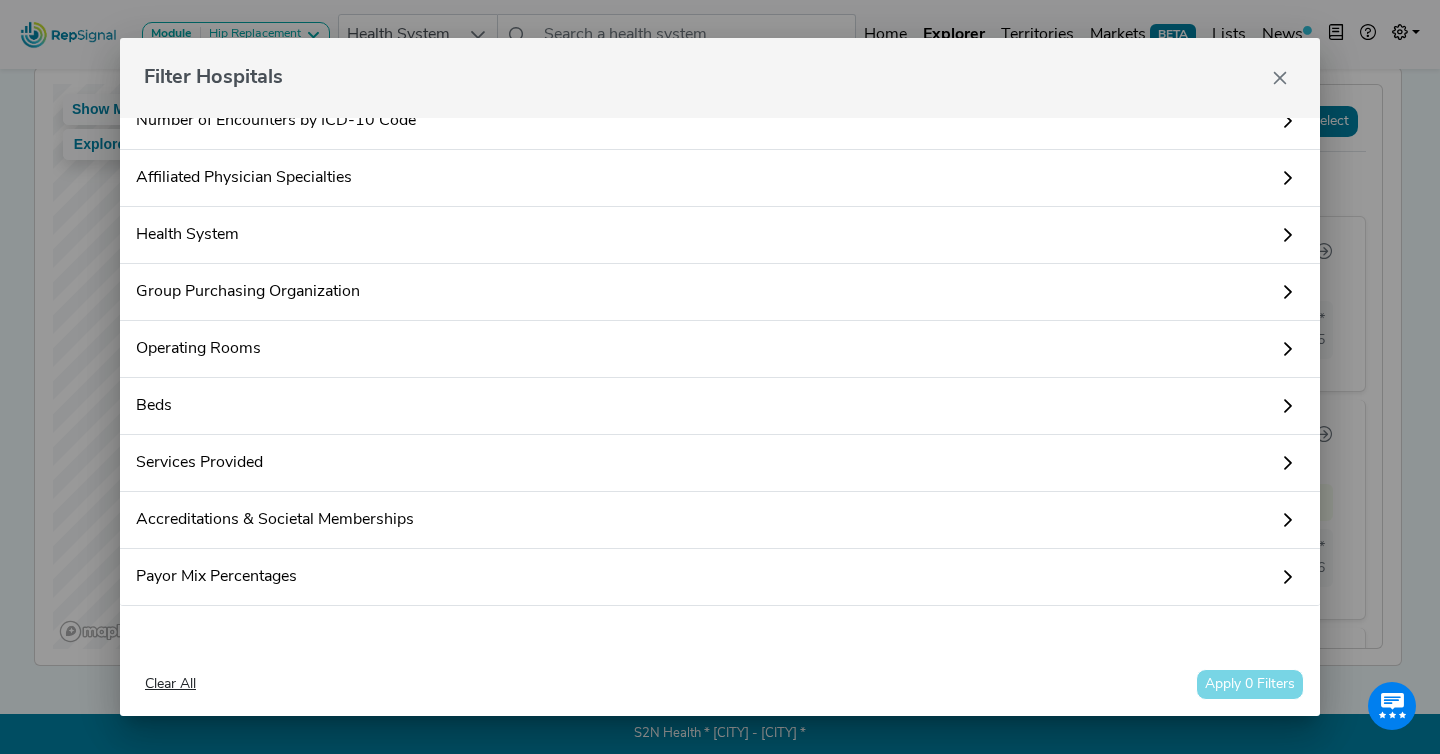 click on "Payor Mix Percentages" at bounding box center (720, 577) 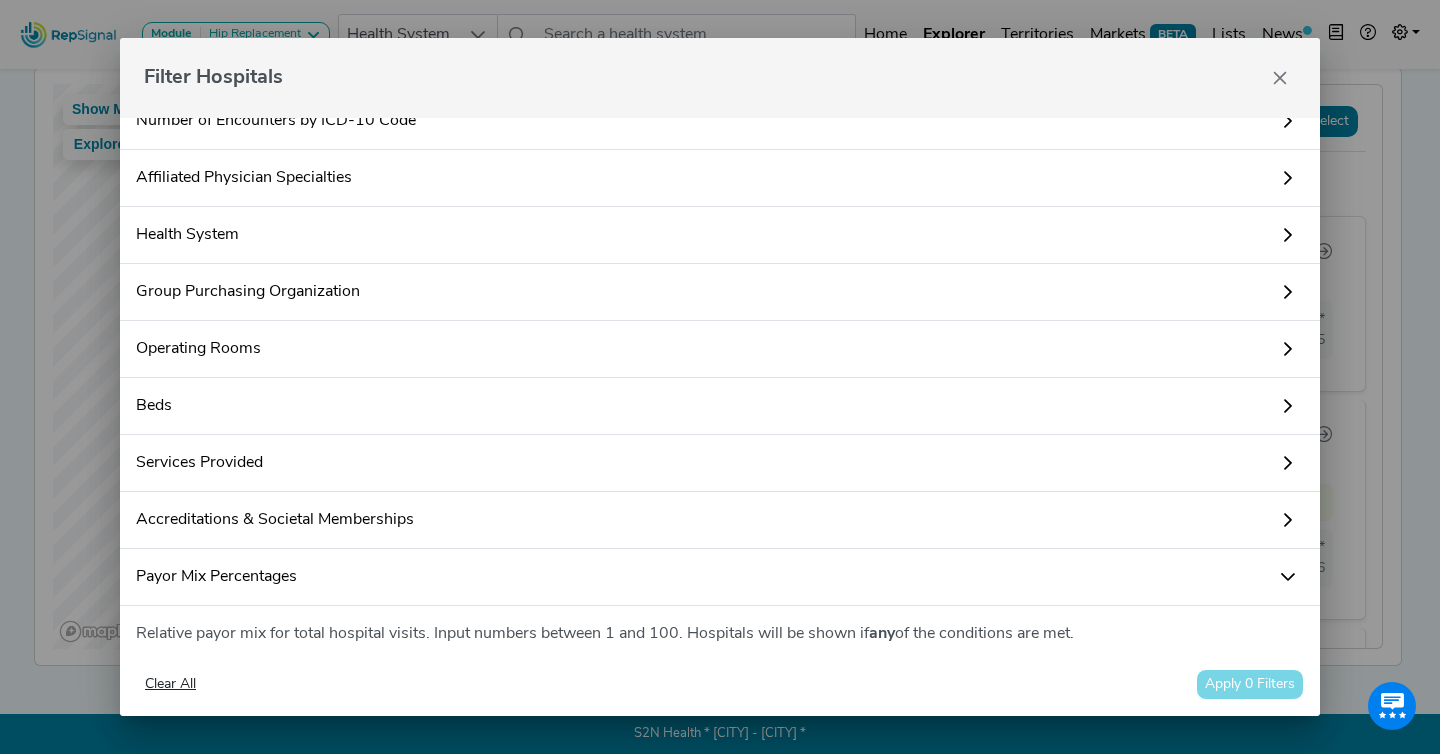 scroll, scrollTop: 576, scrollLeft: 0, axis: vertical 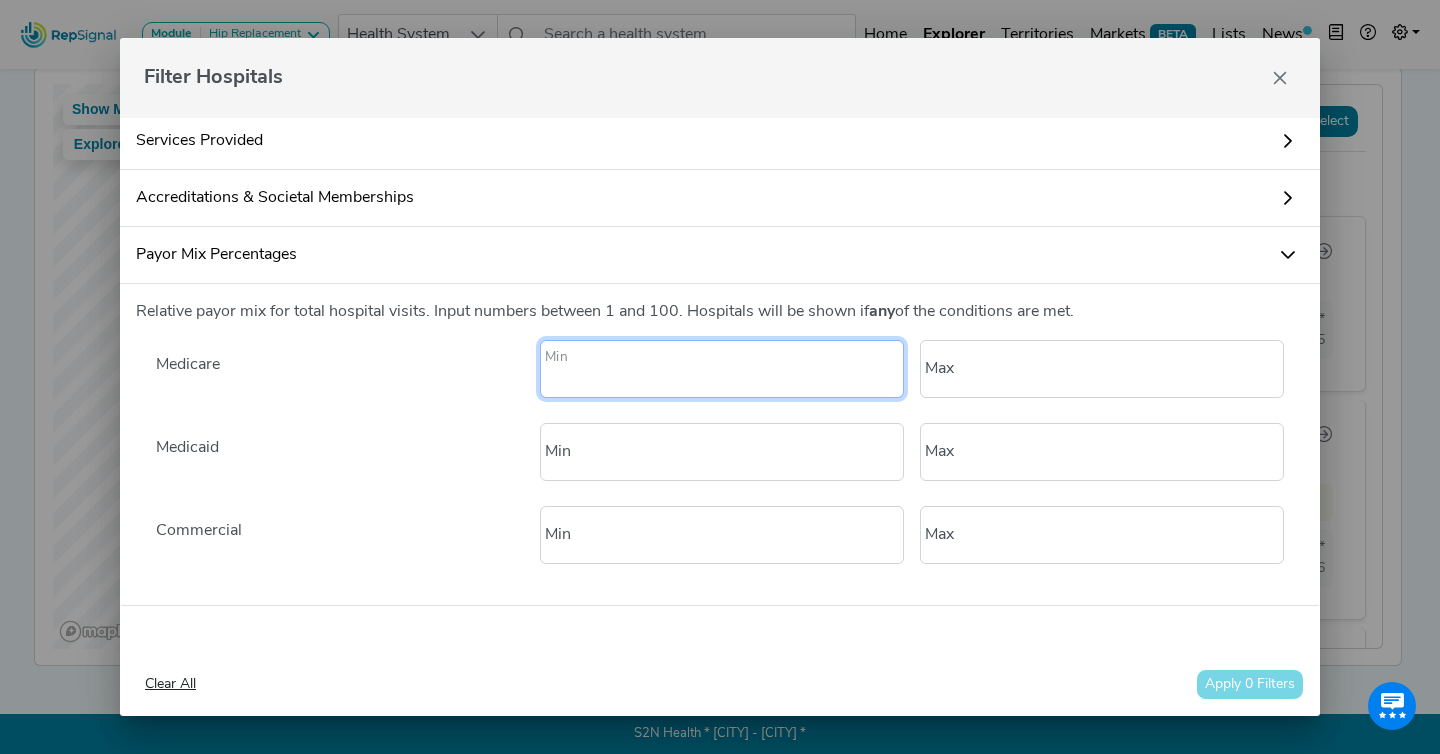 click at bounding box center (722, 369) 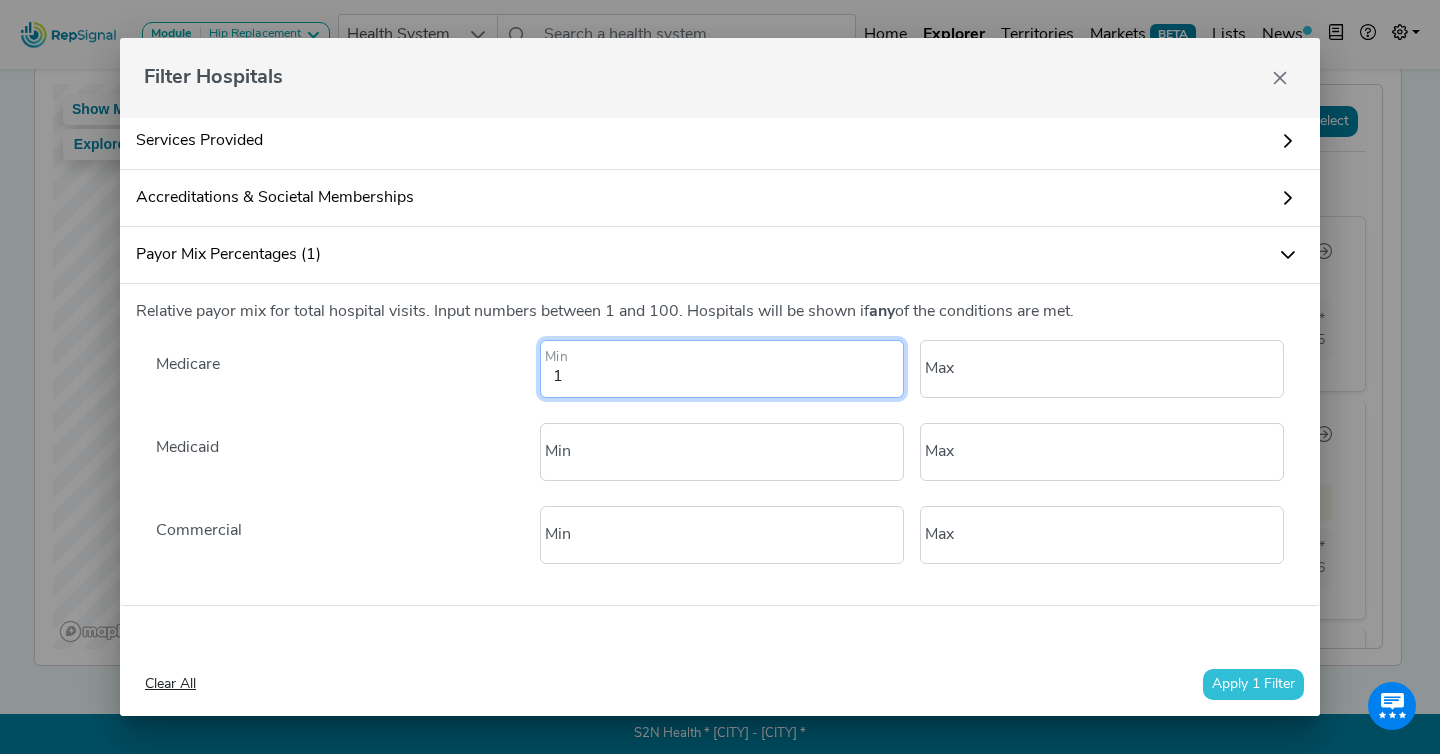 type on "1" 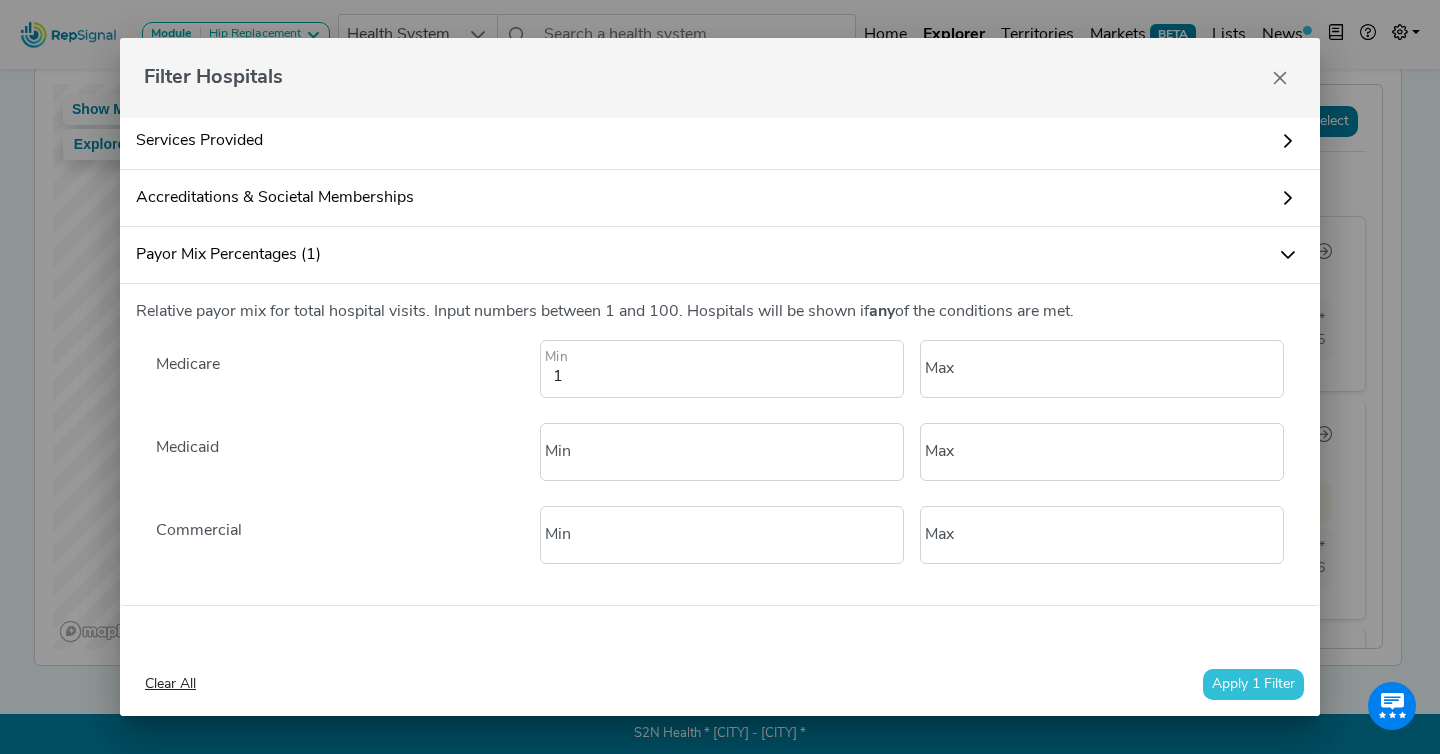 click on "Apply 1 Filter" at bounding box center [1253, 684] 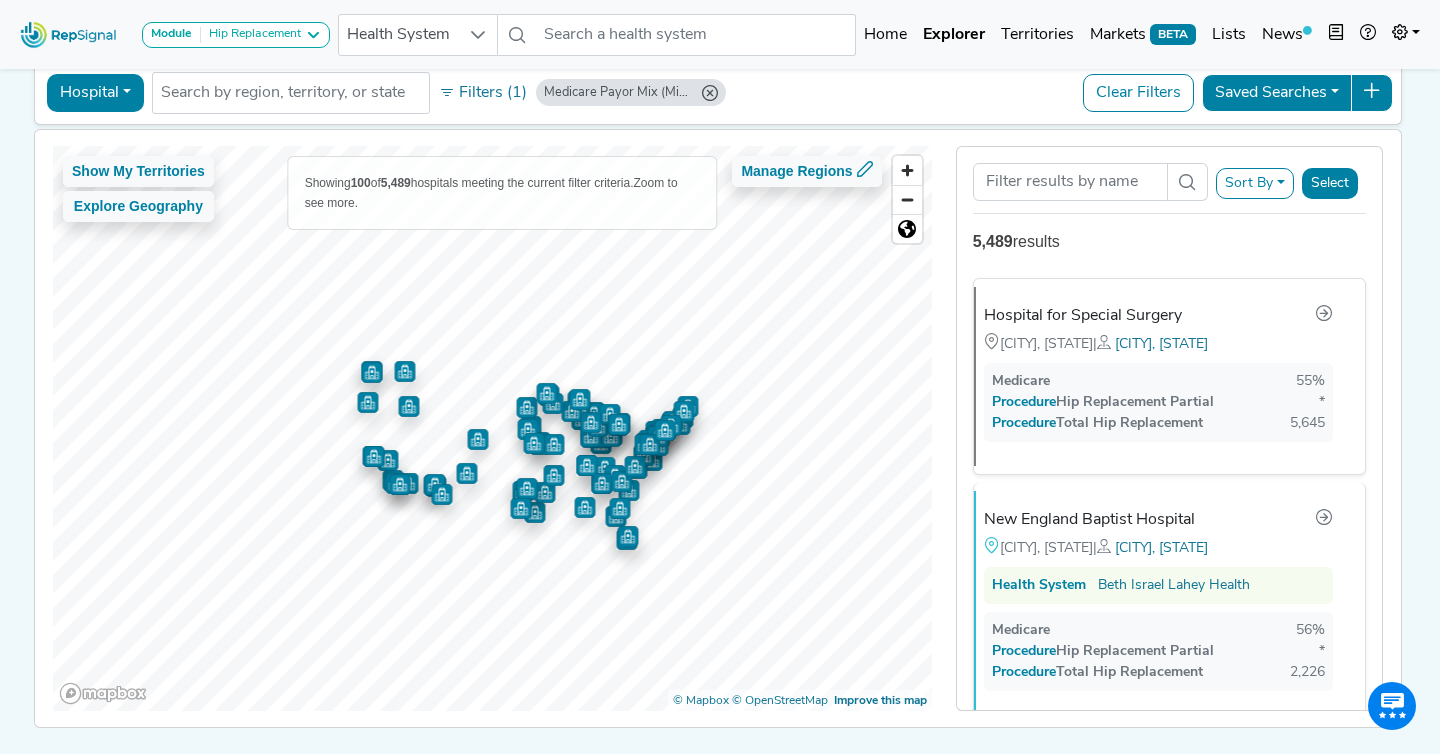 scroll, scrollTop: 89, scrollLeft: 0, axis: vertical 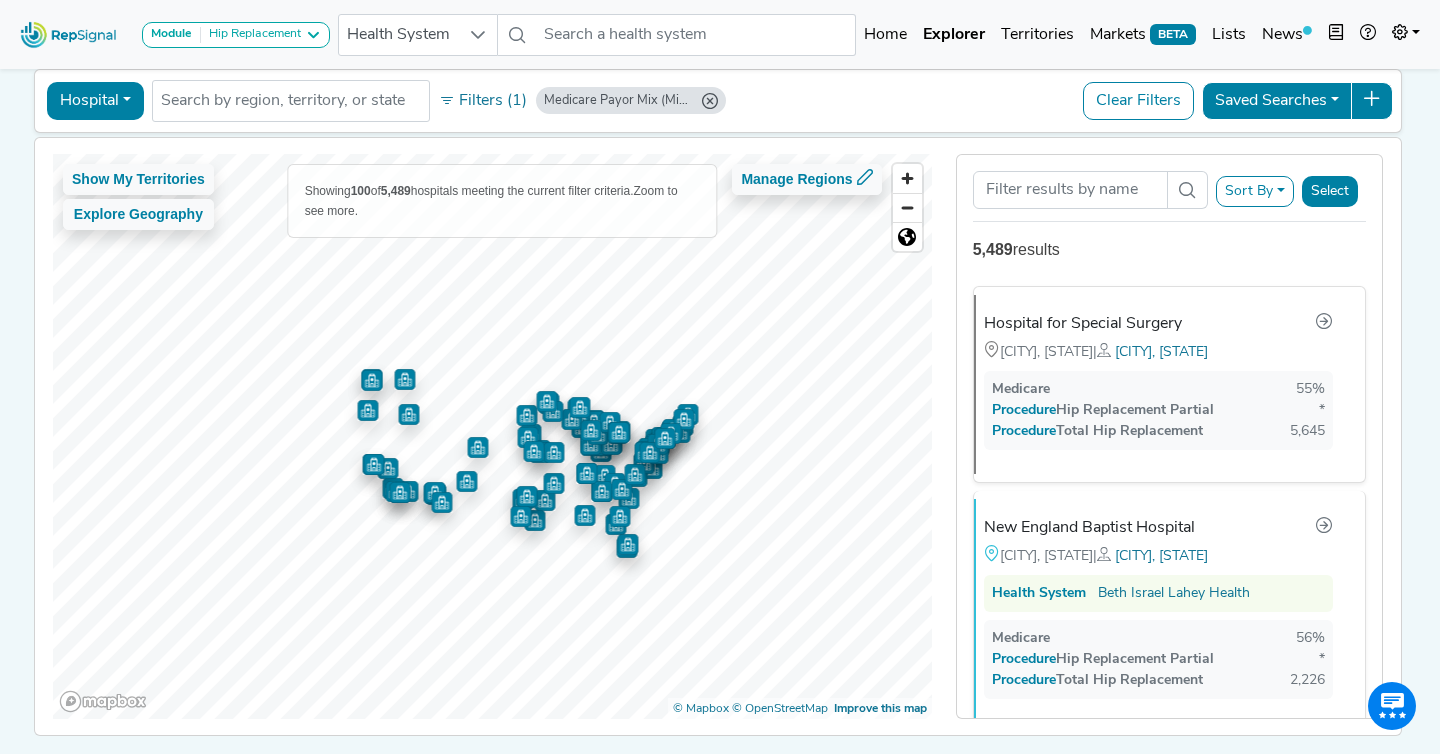 click on "Sort By RepSignal Annual Procedure Volume Estimate Medicare Hip Replacement Partial Hip Replacement Total Procedures Relevant Physician Volume Select" at bounding box center (1169, 192) 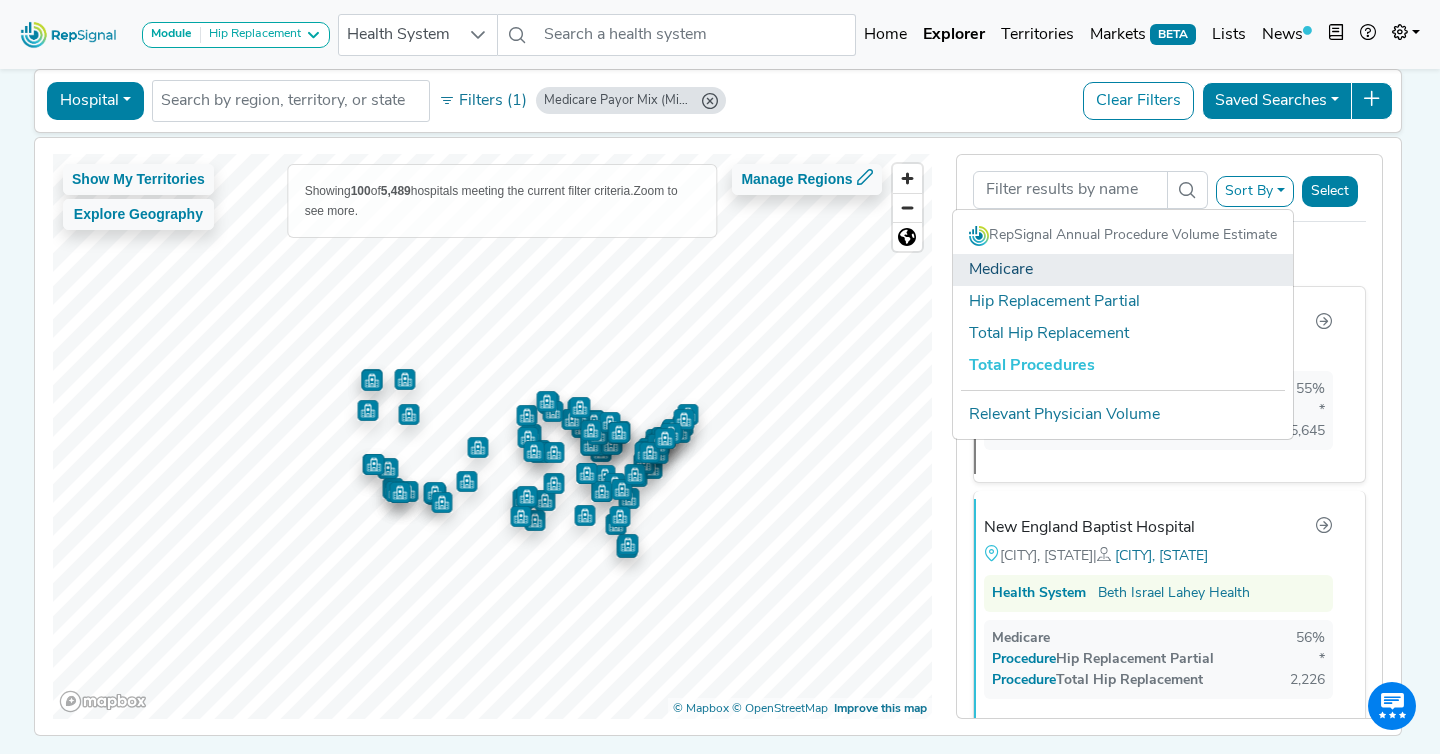 click on "Medicare" at bounding box center (1123, 270) 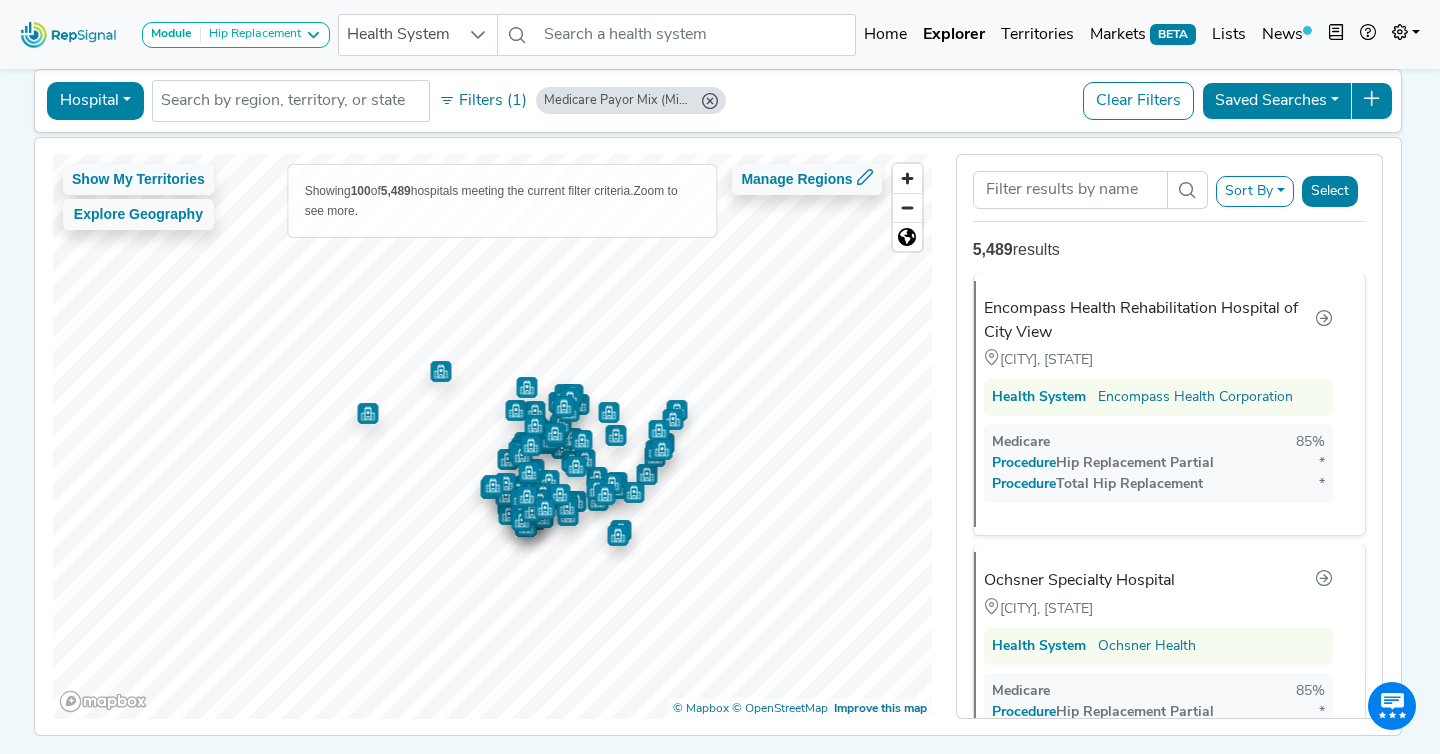 scroll, scrollTop: 23535, scrollLeft: 0, axis: vertical 